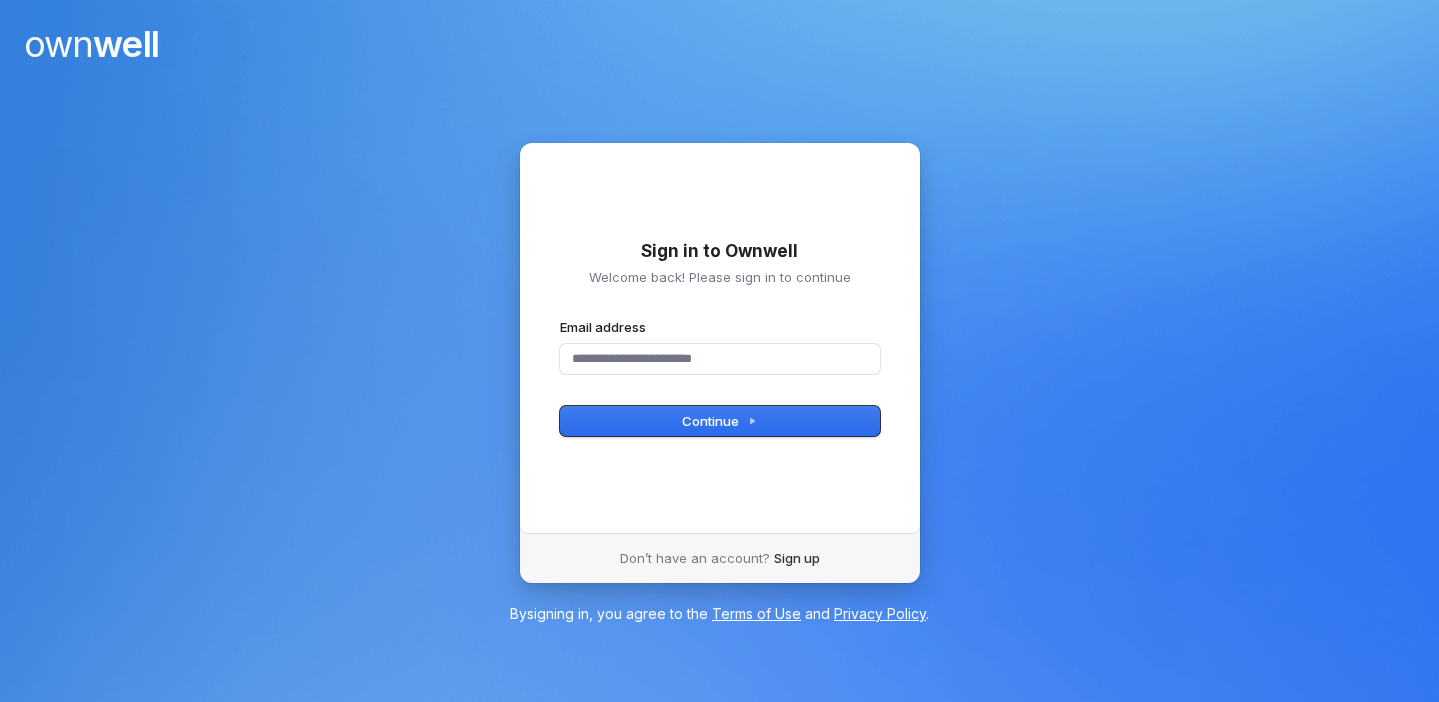 scroll, scrollTop: 0, scrollLeft: 0, axis: both 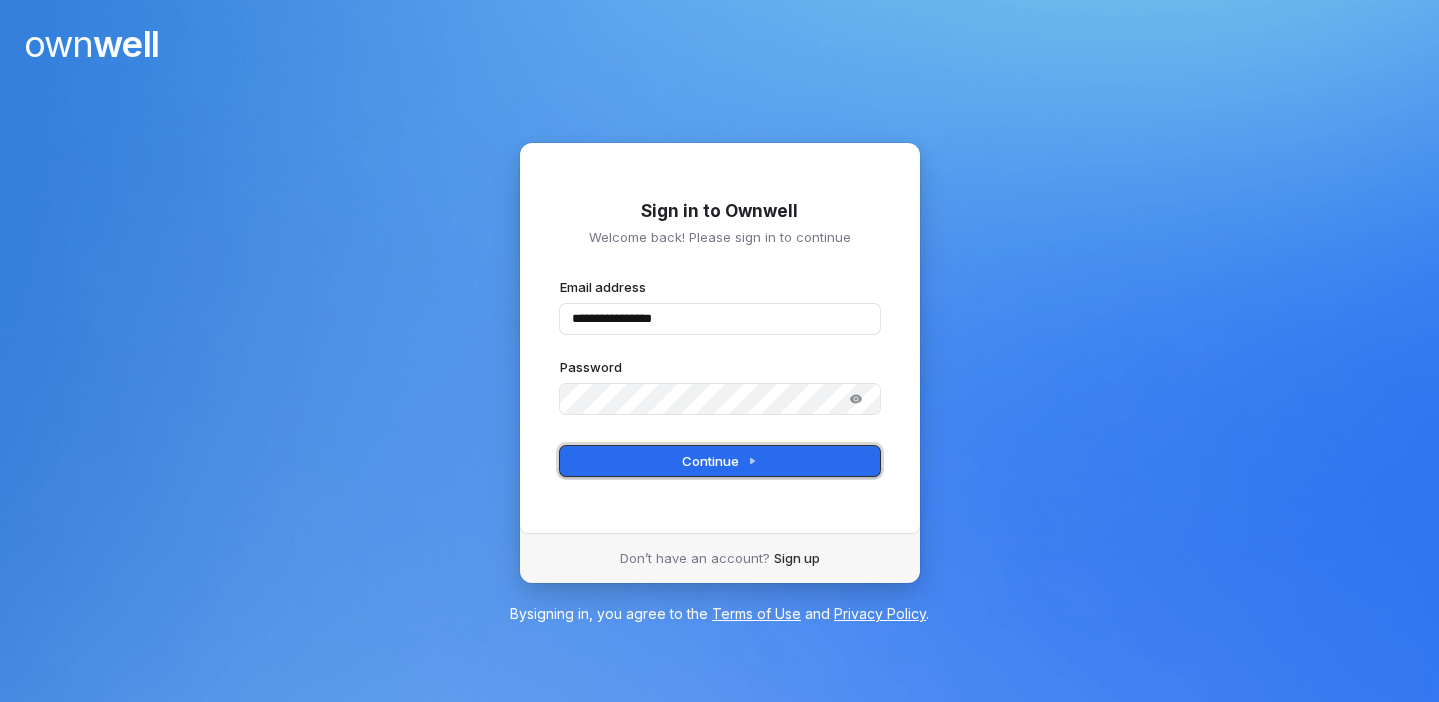 click on "Continue" at bounding box center [720, 461] 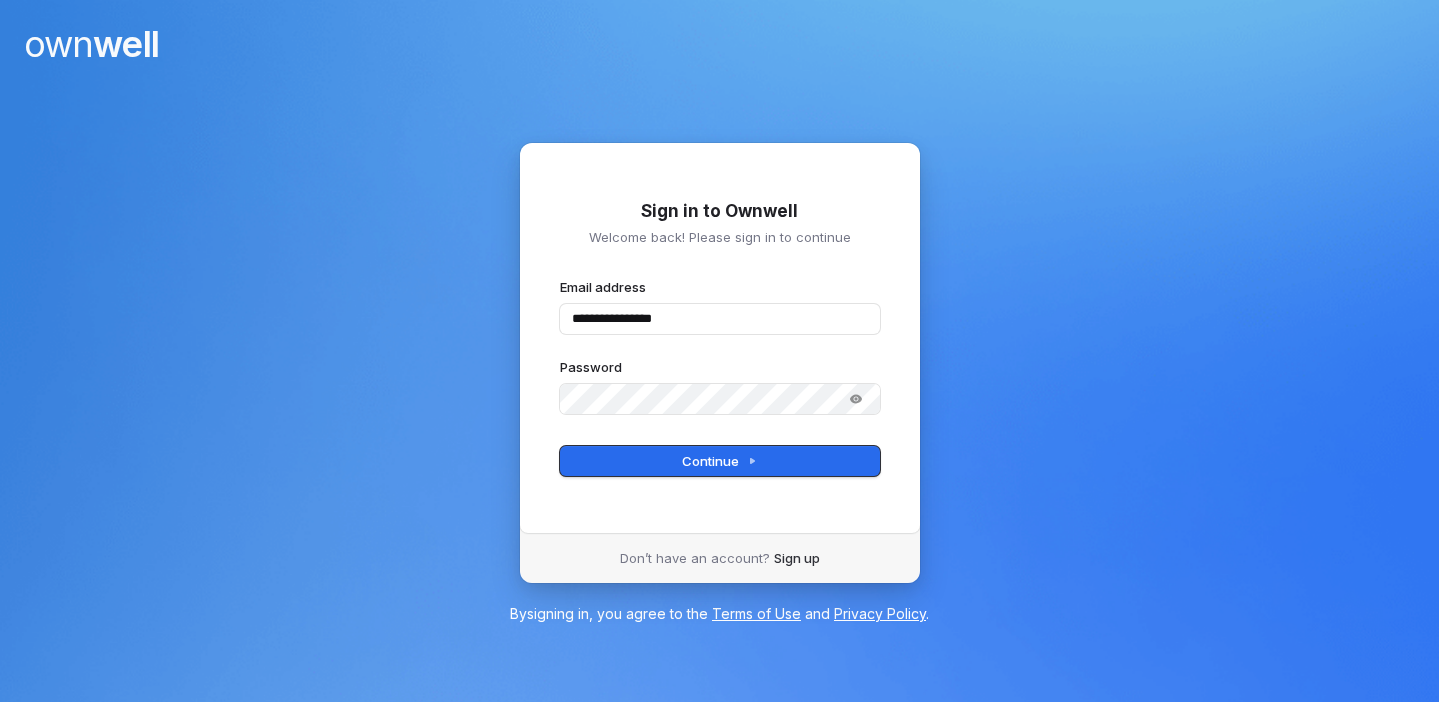 type on "**********" 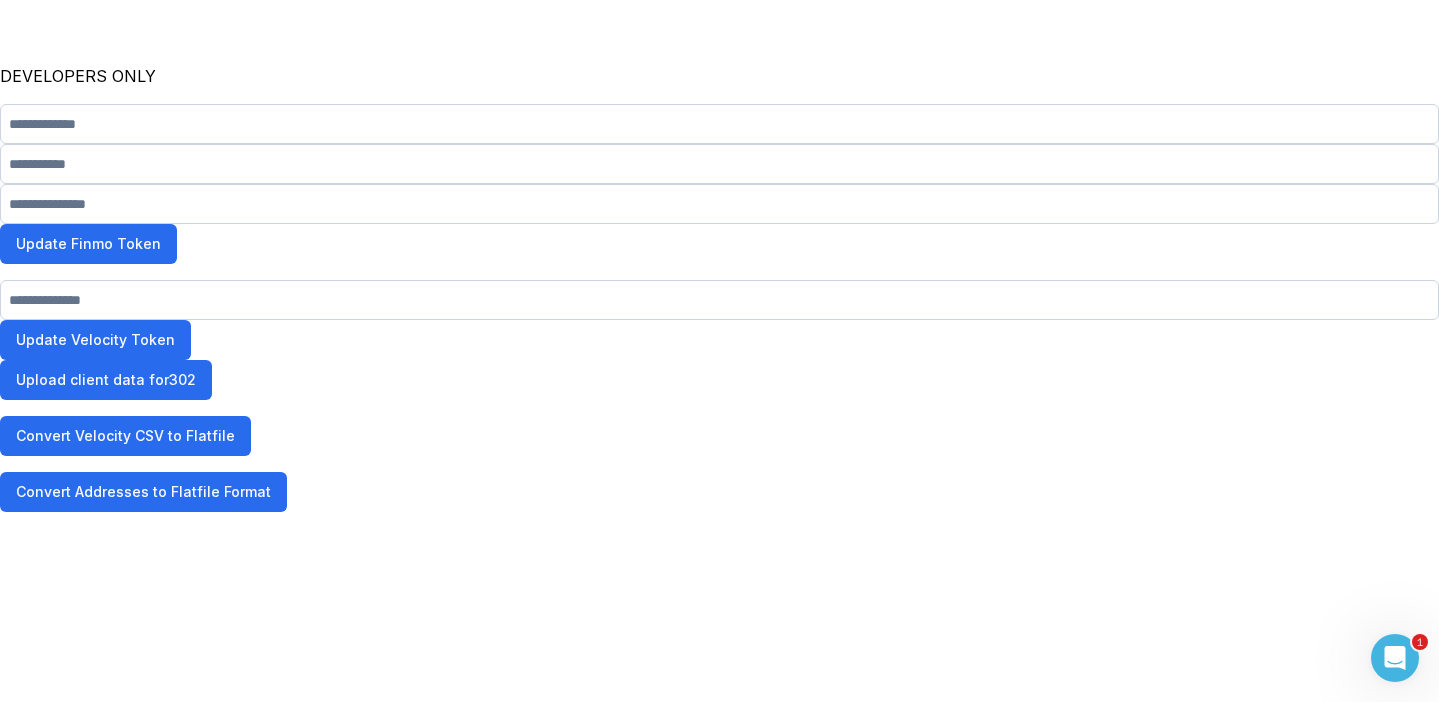 scroll, scrollTop: 0, scrollLeft: 0, axis: both 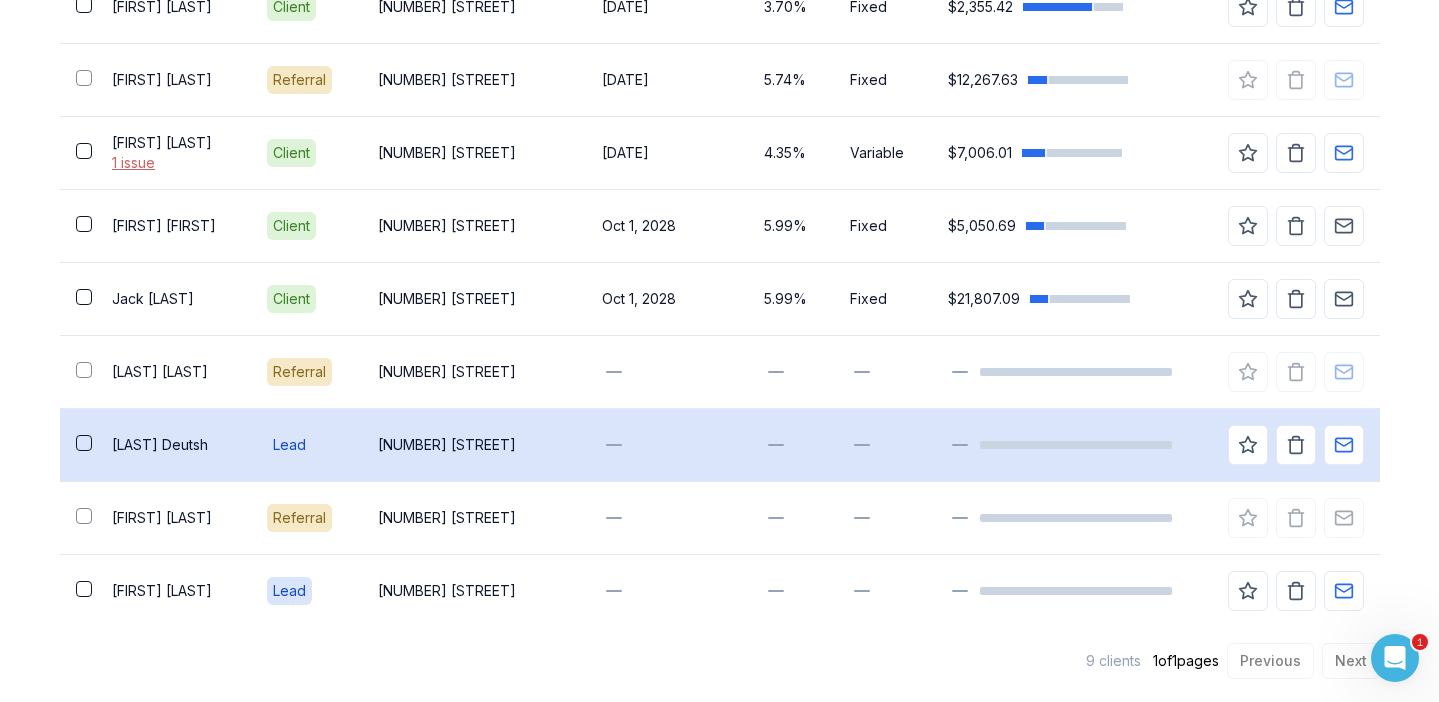 click on "Ziv   Deutsh" at bounding box center (173, 445) 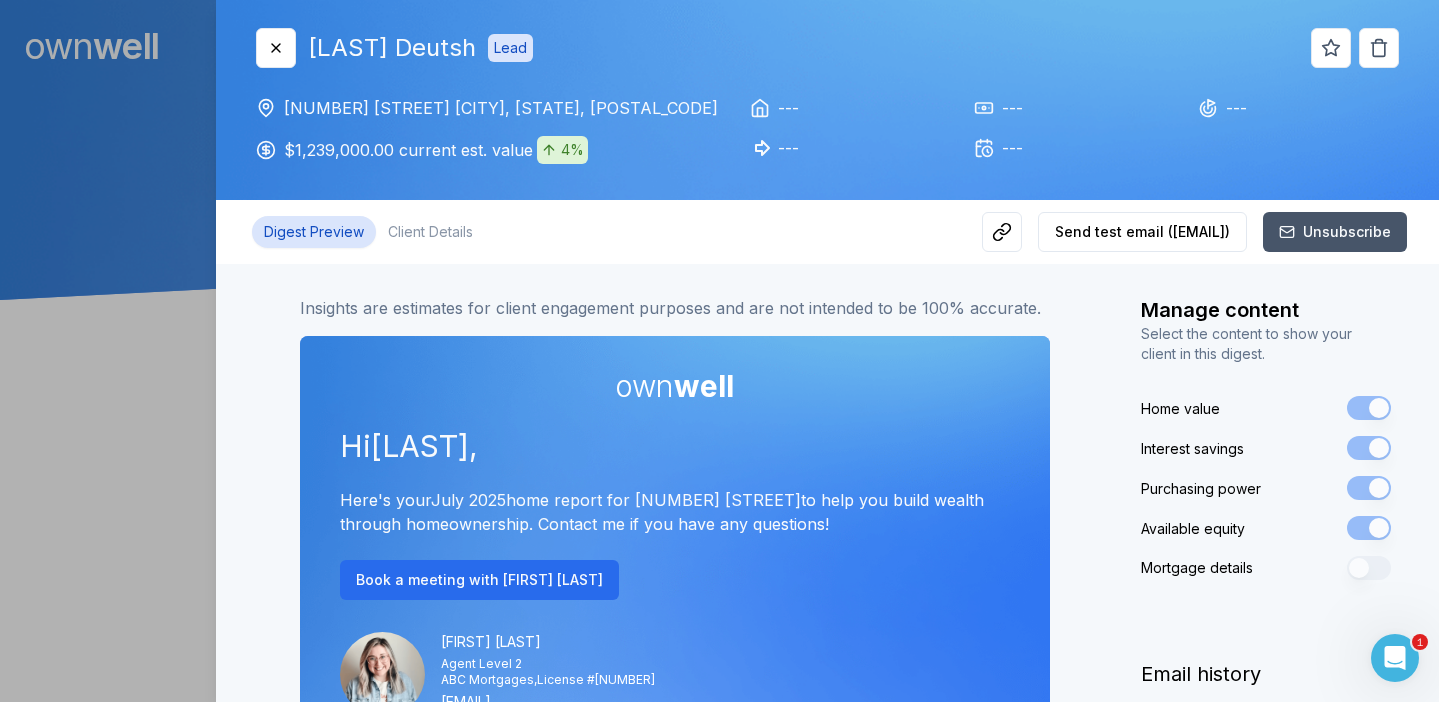 scroll, scrollTop: 0, scrollLeft: 0, axis: both 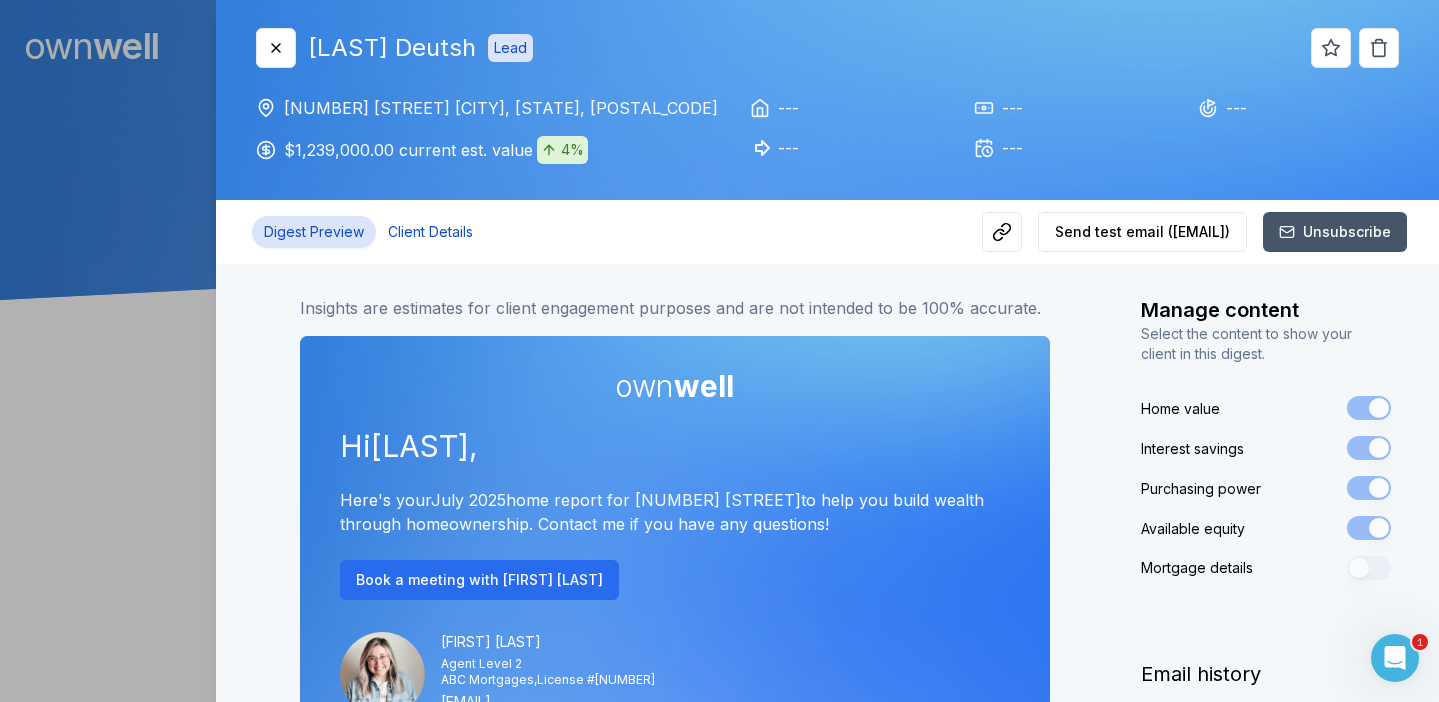 click on "Client Details" at bounding box center [430, 232] 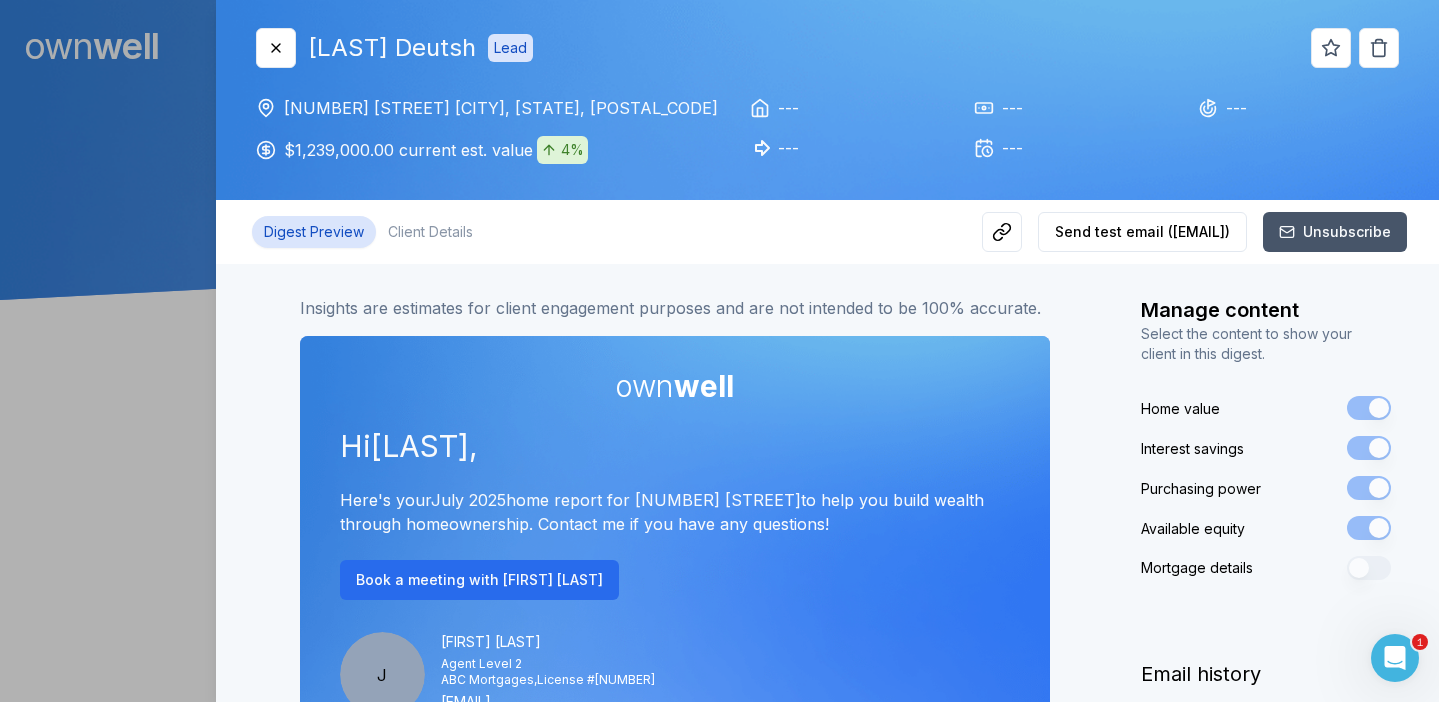 click on "Digest Preview" at bounding box center (314, 232) 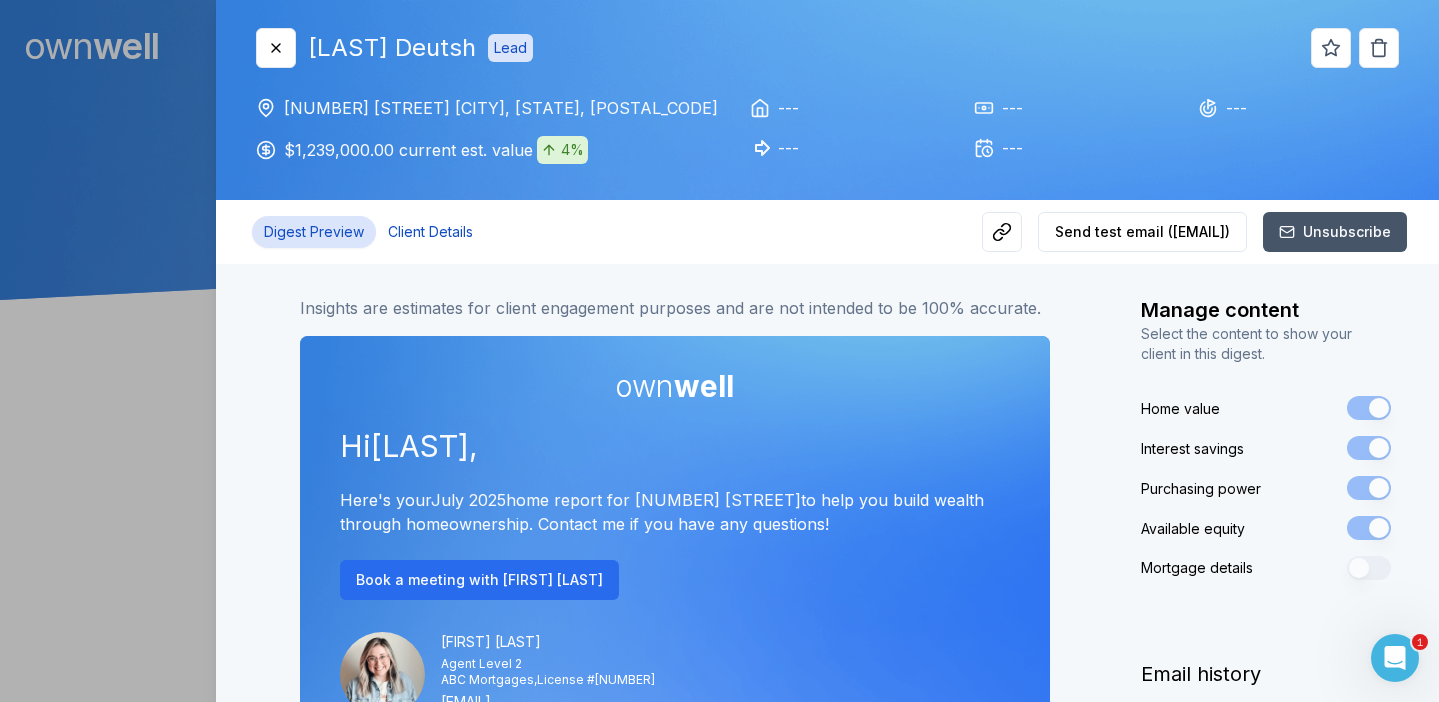 click on "Client Details" at bounding box center [430, 232] 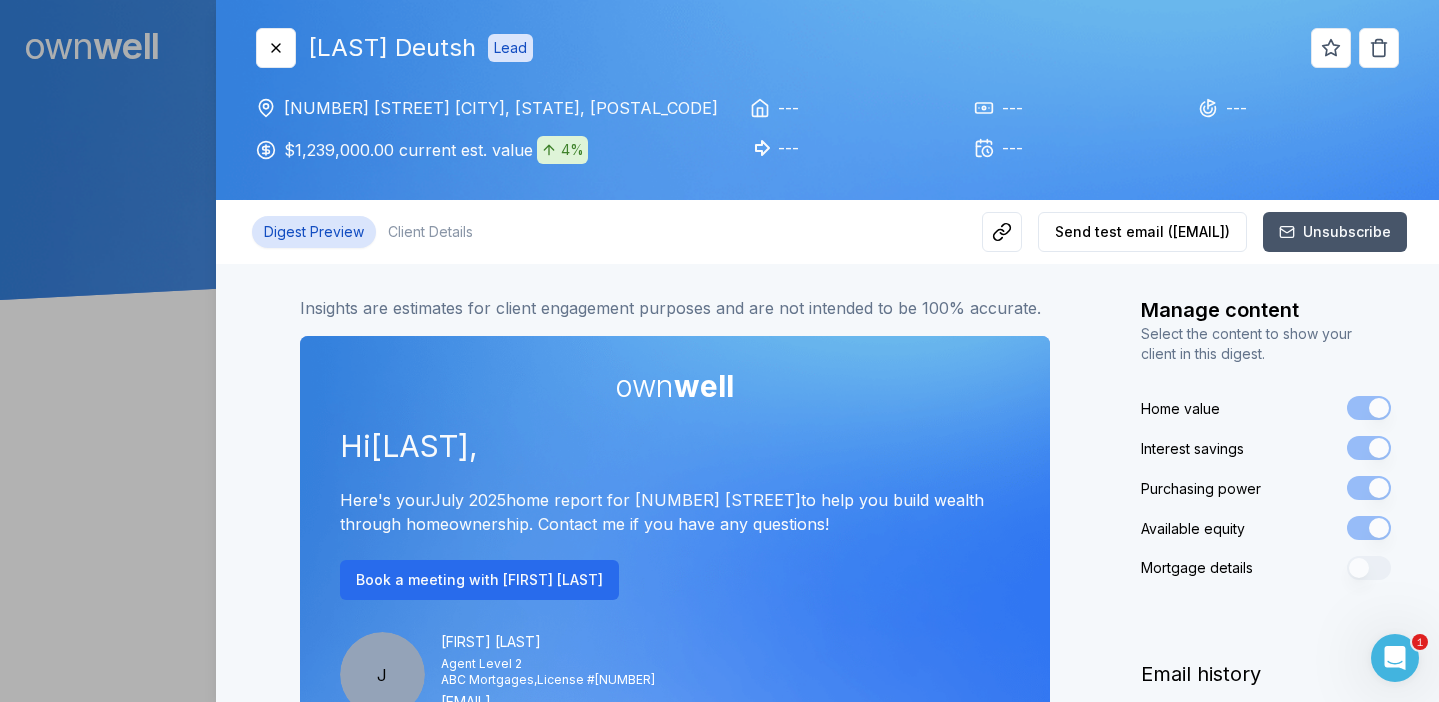 click on "Digest Preview" at bounding box center (314, 232) 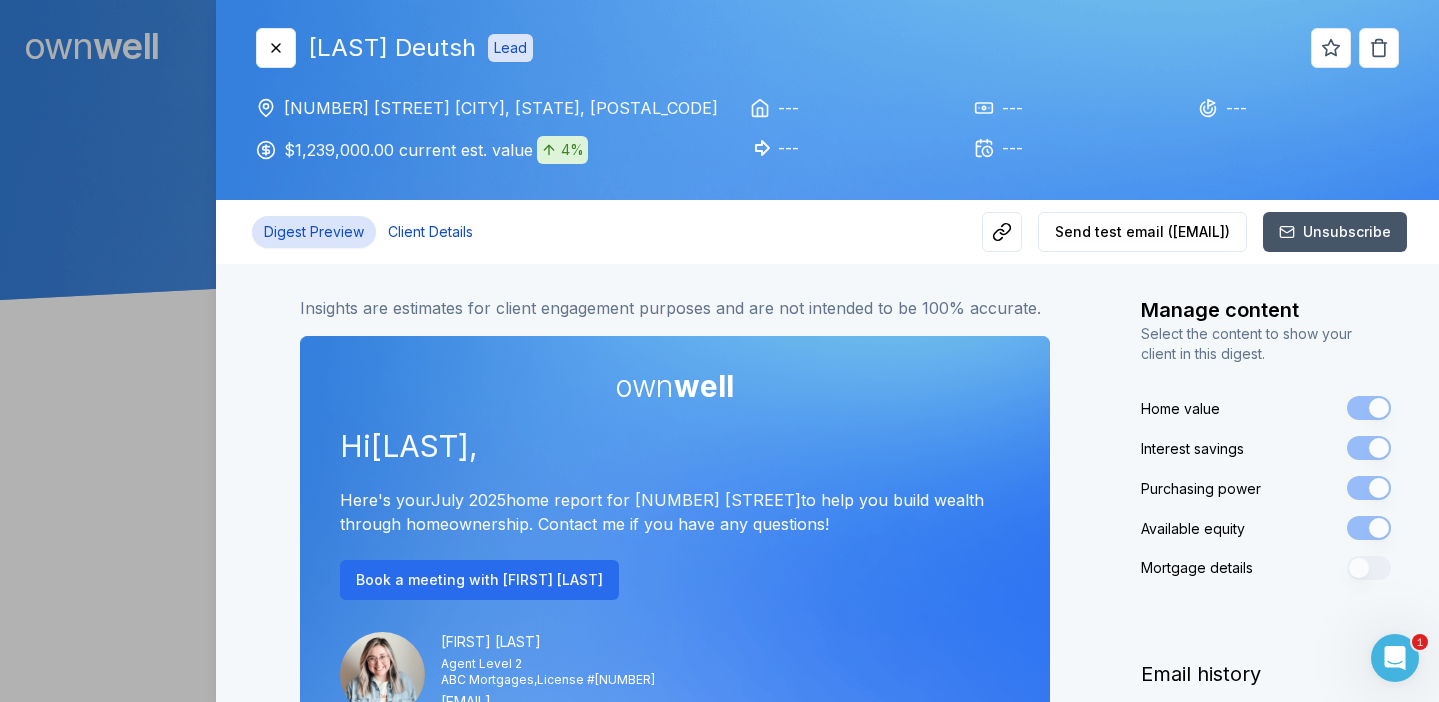 click on "Client Details" at bounding box center (430, 232) 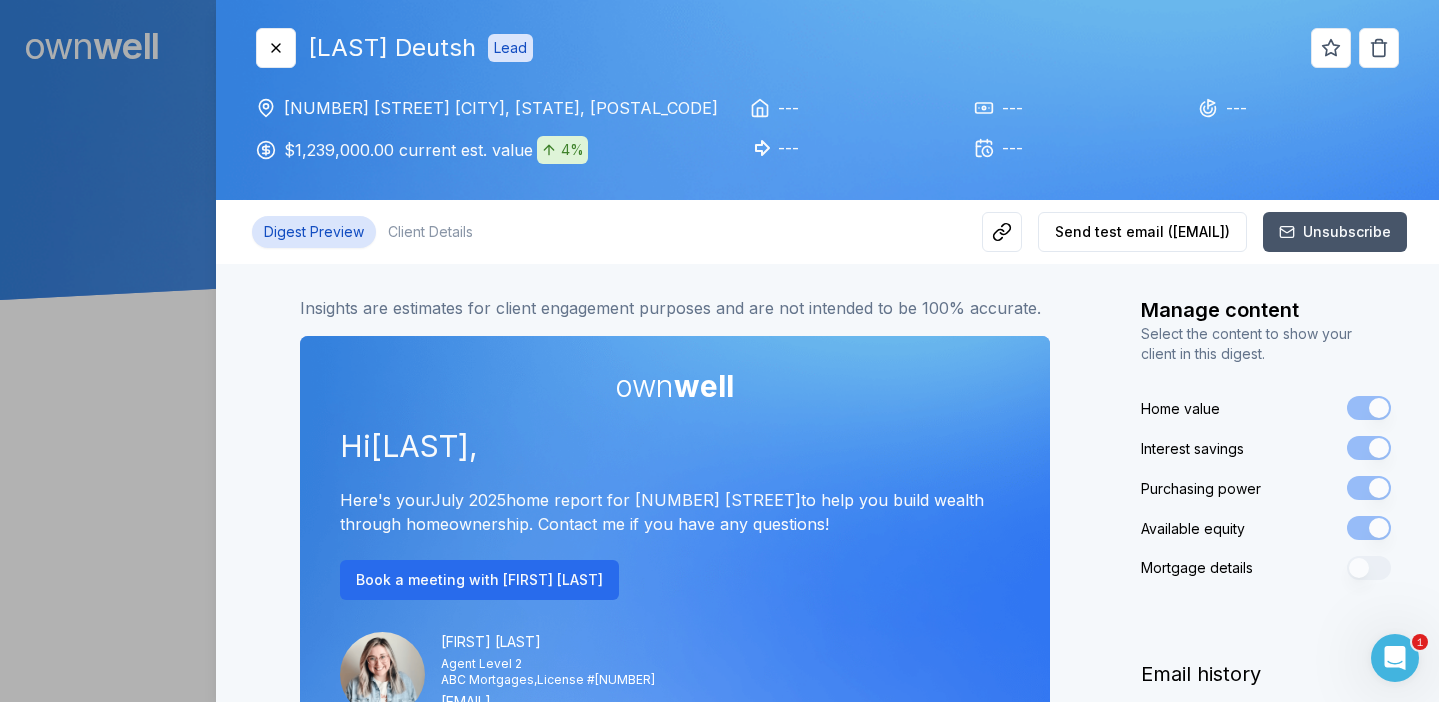 click on "Digest Preview" at bounding box center (314, 232) 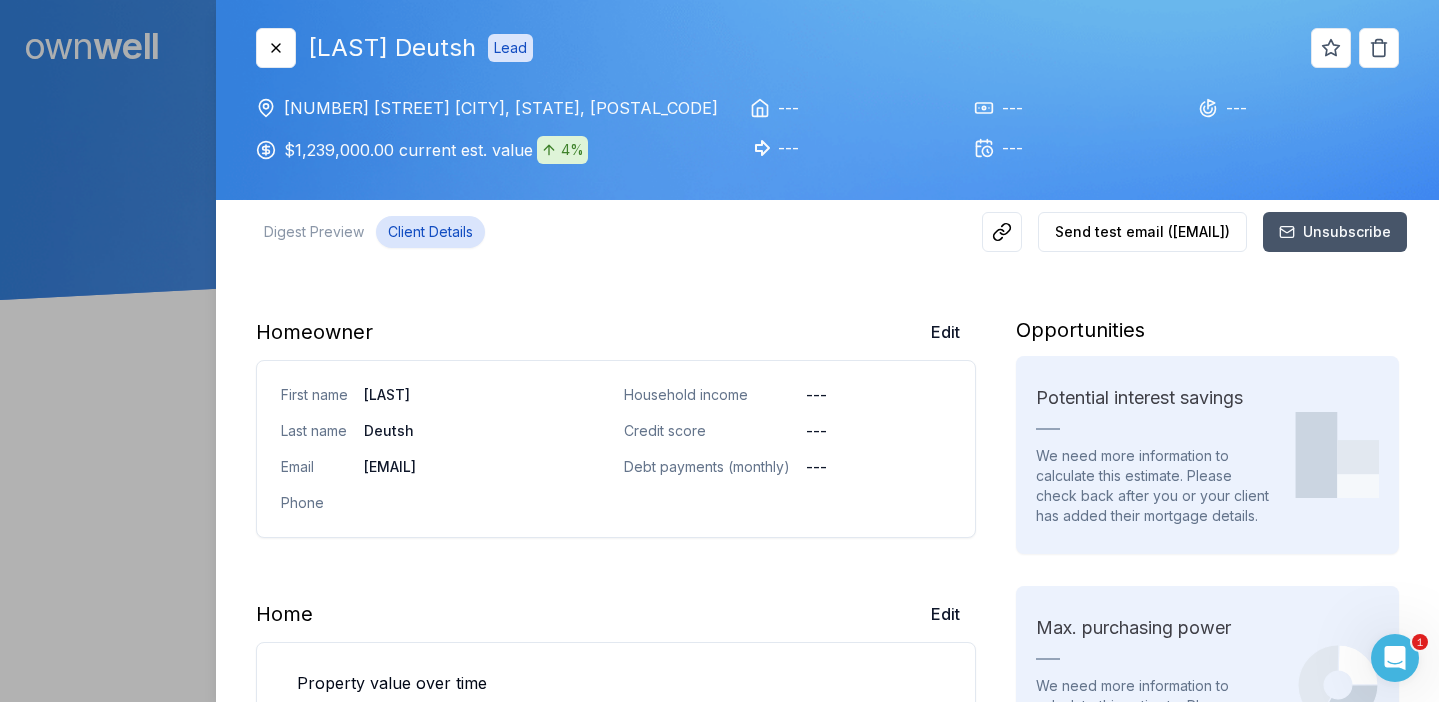 click on "Client Details" at bounding box center (430, 232) 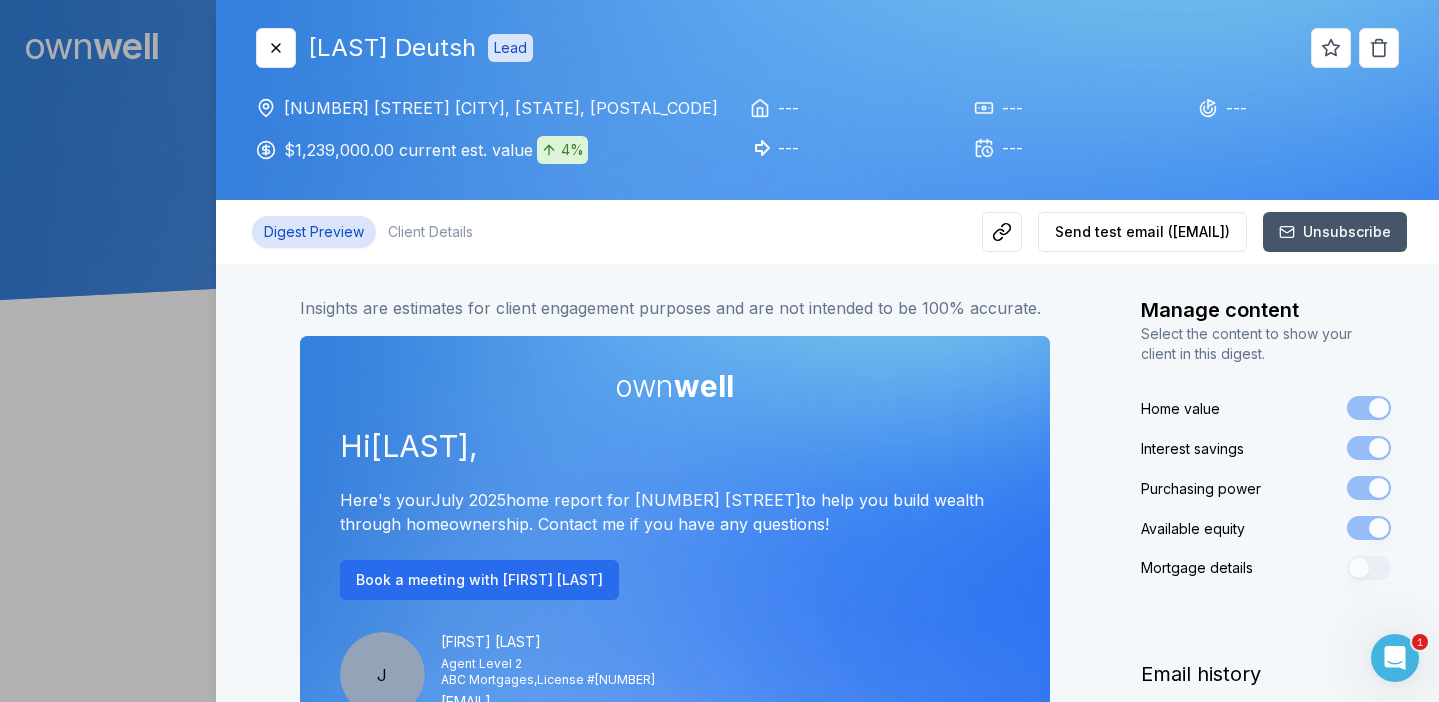 click on "Digest Preview" at bounding box center [314, 232] 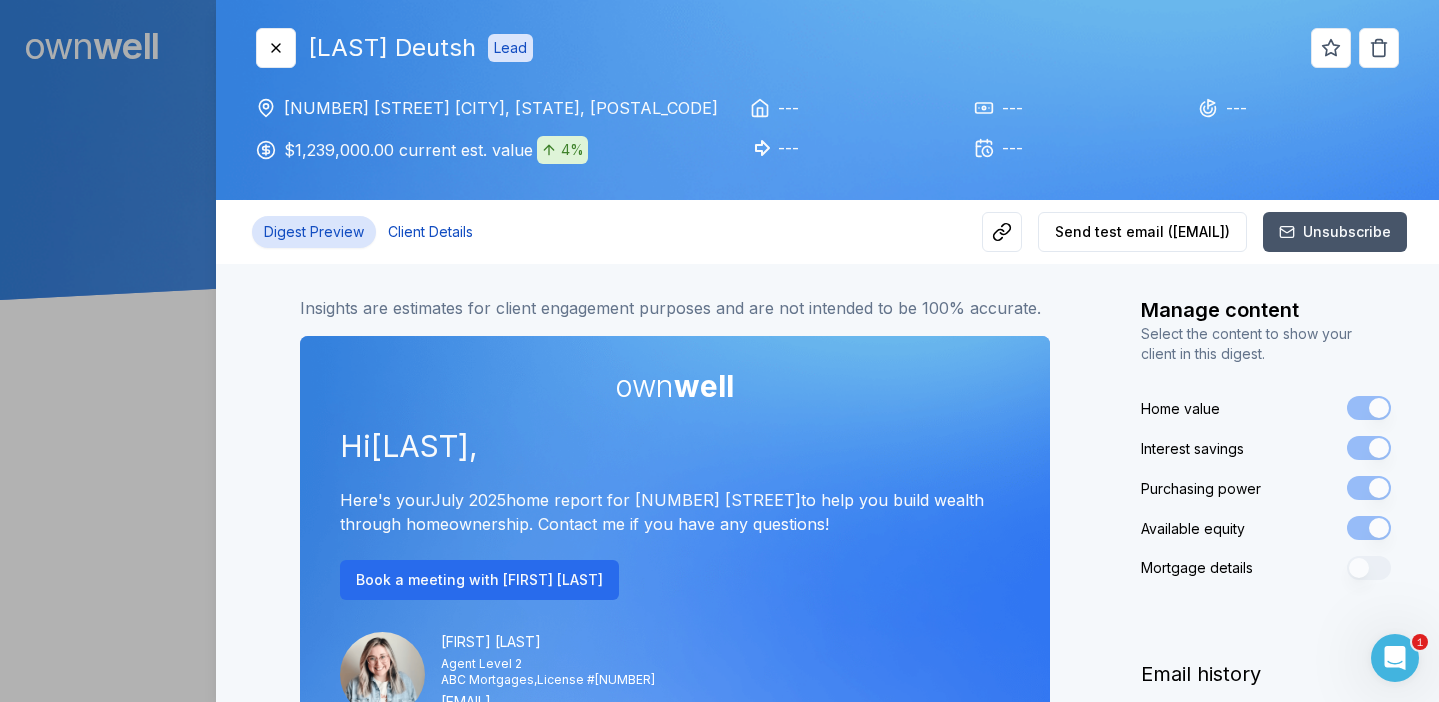 click on "Client Details" at bounding box center (430, 232) 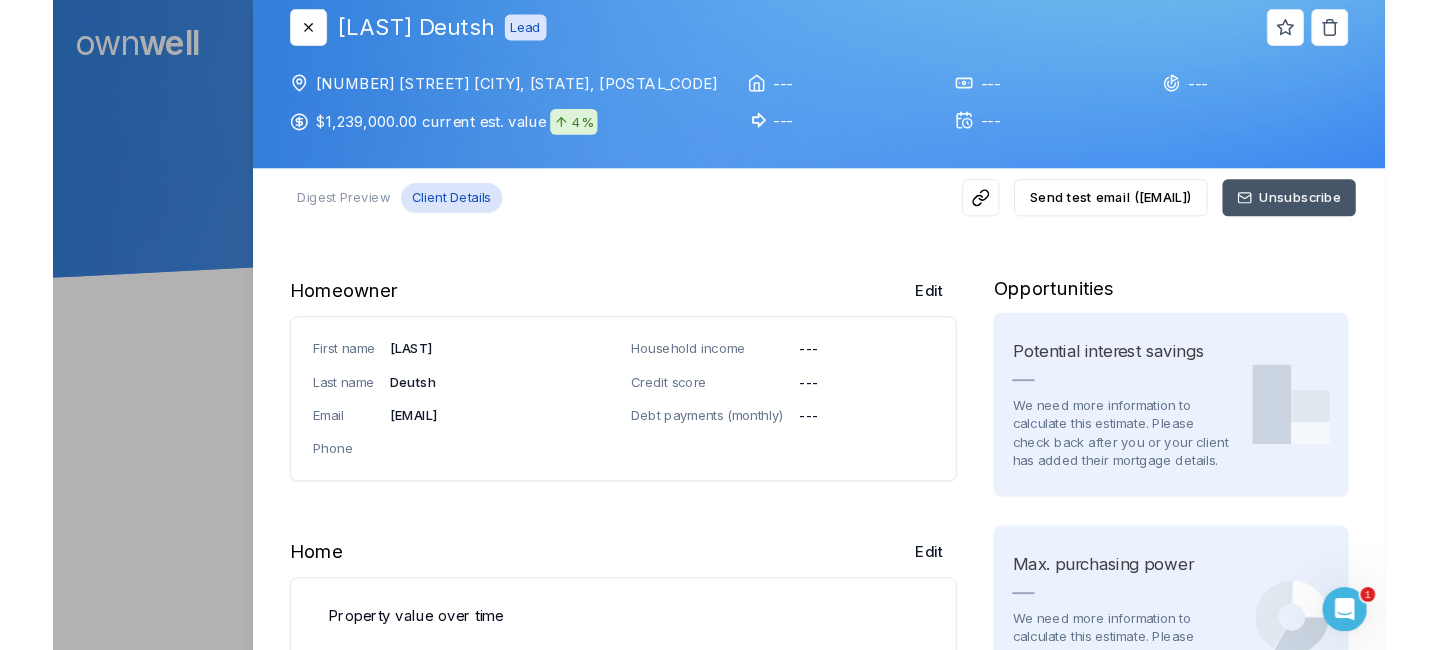scroll, scrollTop: 0, scrollLeft: 0, axis: both 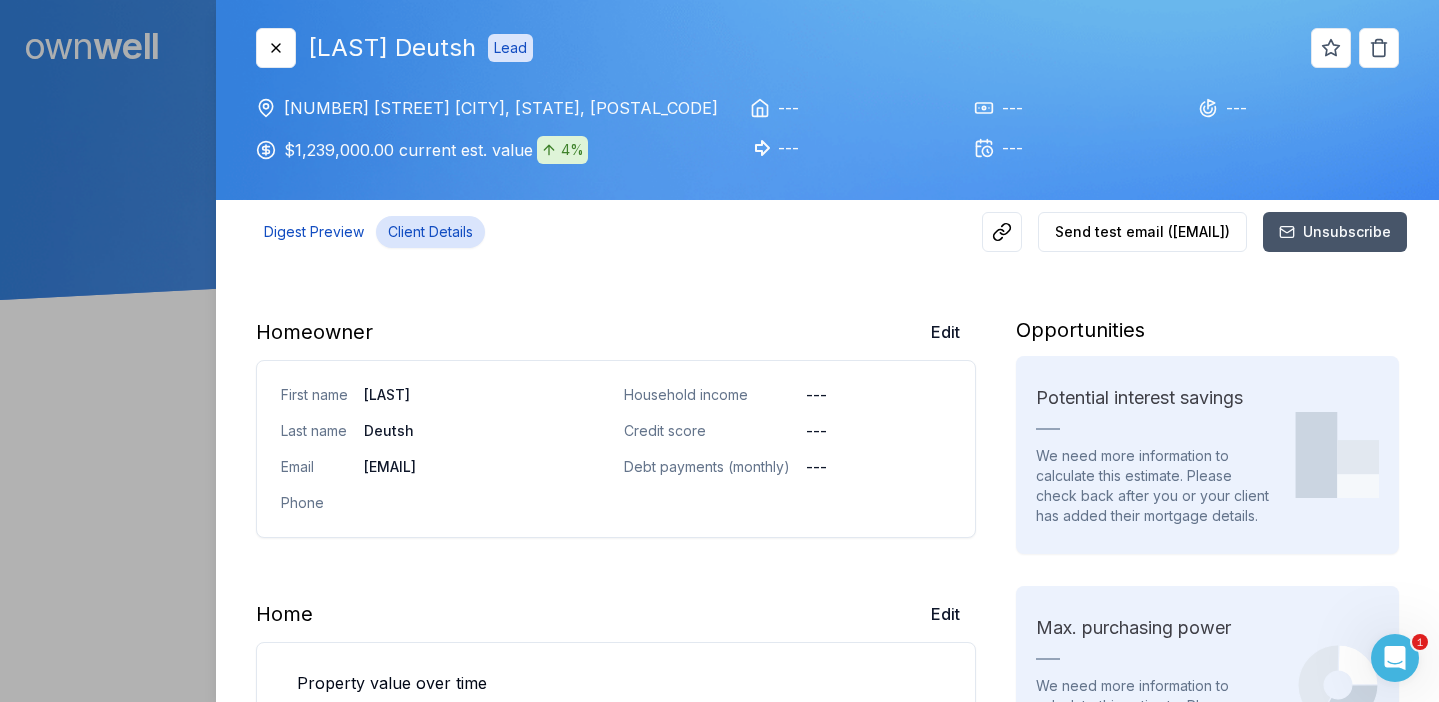 click on "Digest Preview" at bounding box center (314, 232) 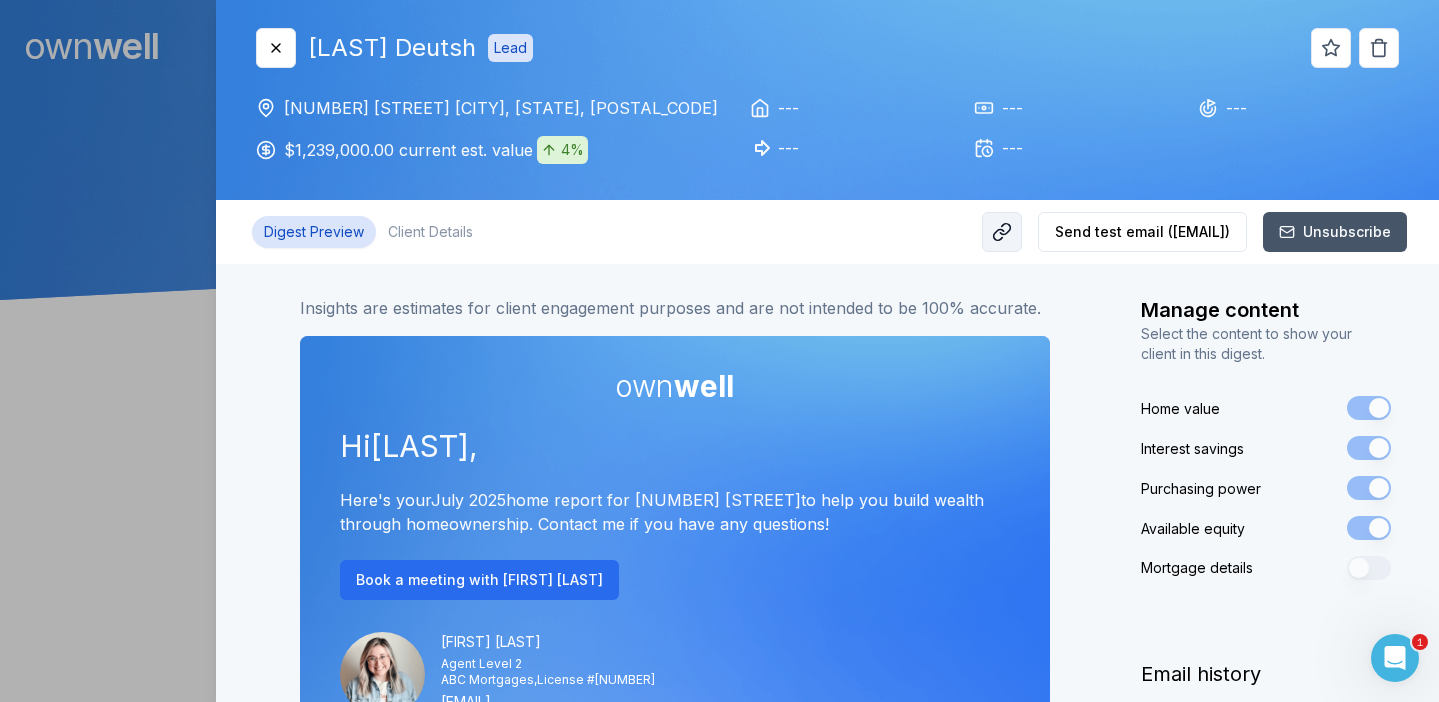 click at bounding box center [1002, 232] 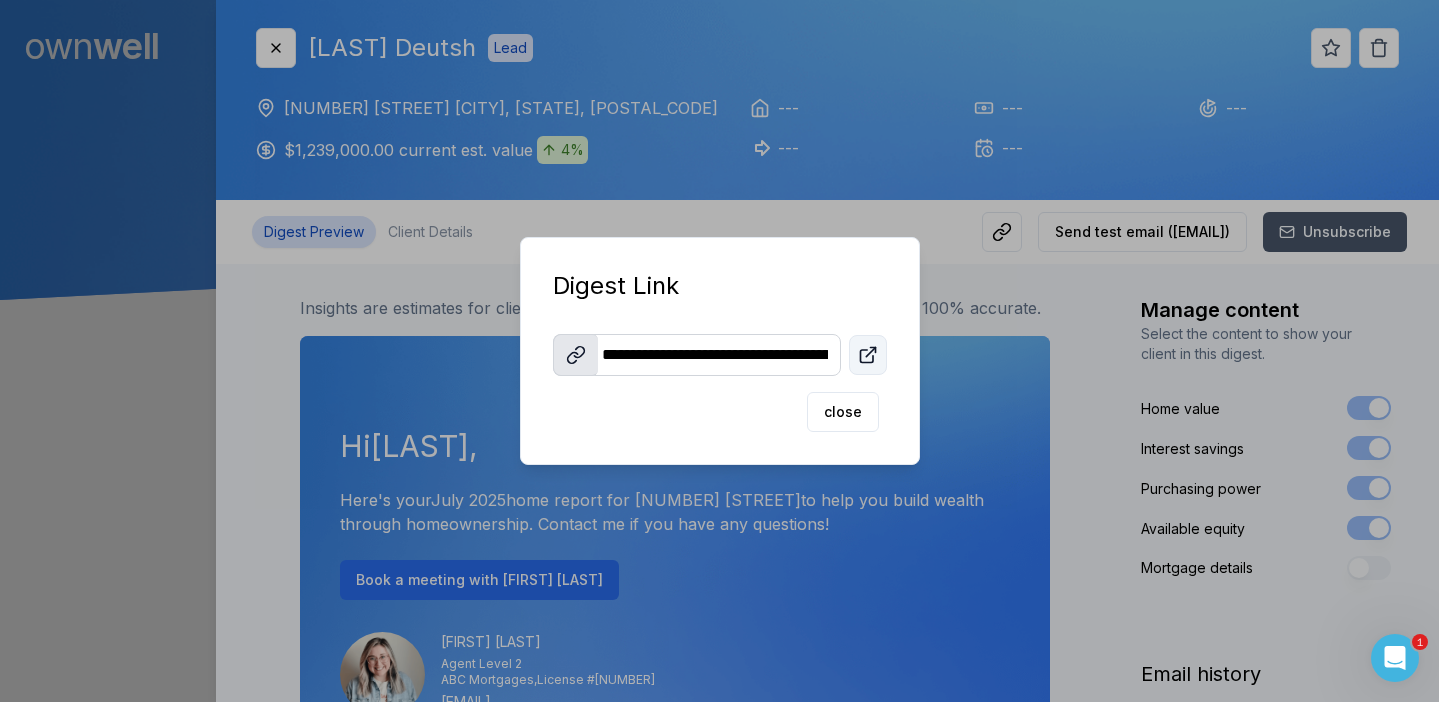 click at bounding box center (868, 355) 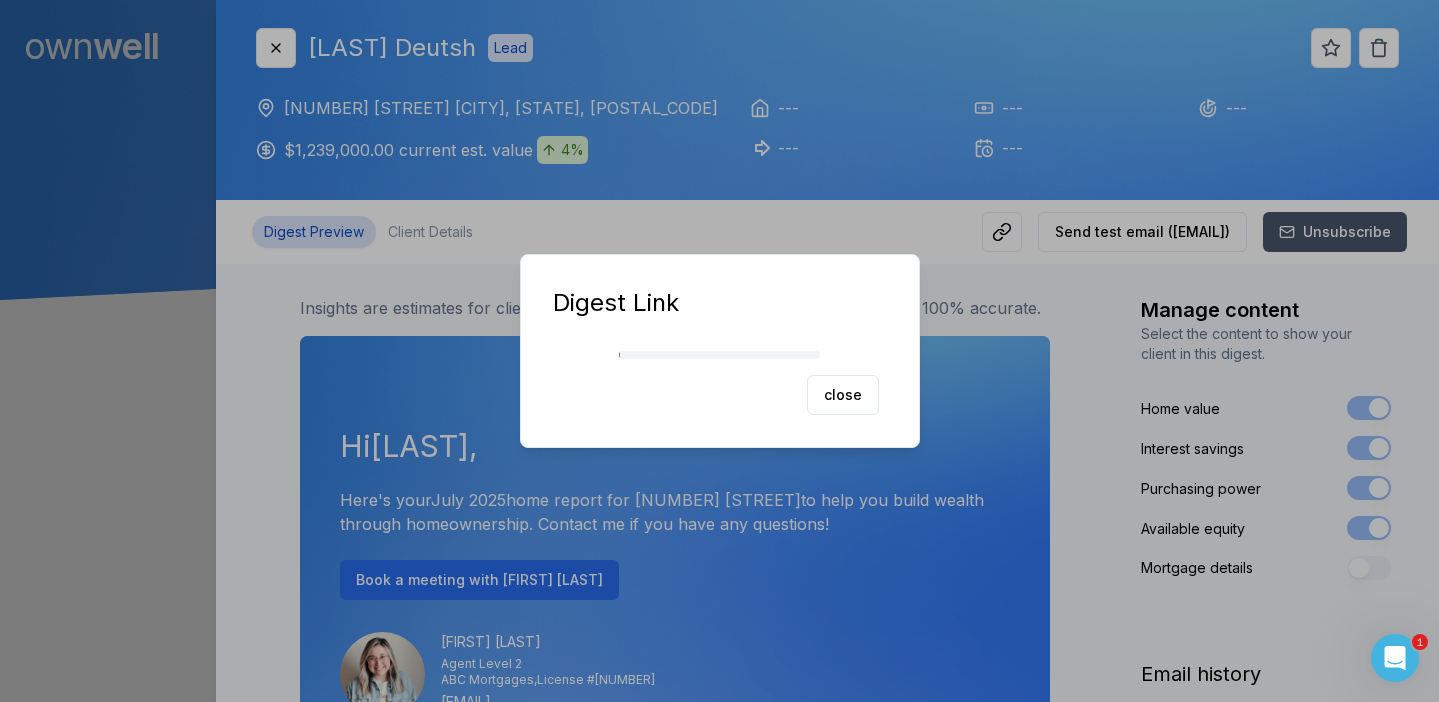 click at bounding box center [719, 351] 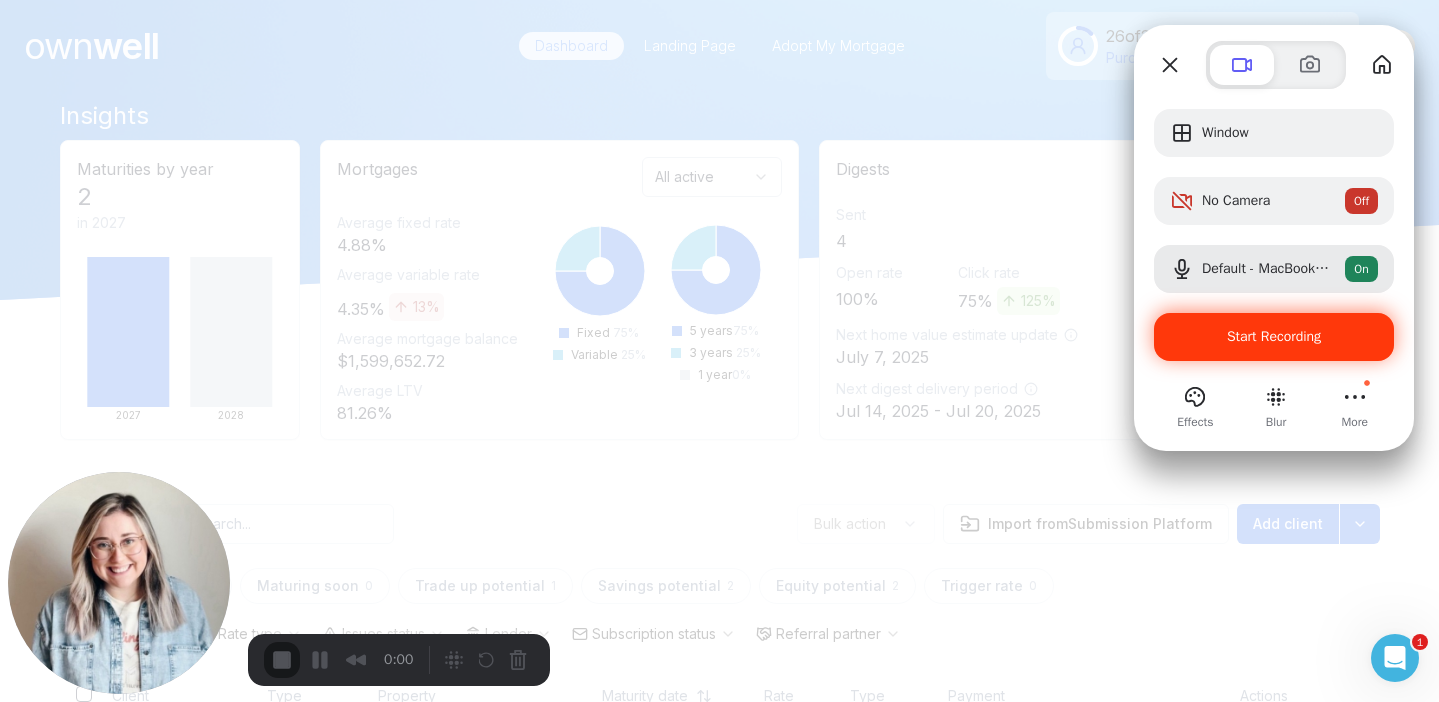 click on "Start Recording" at bounding box center [1274, 337] 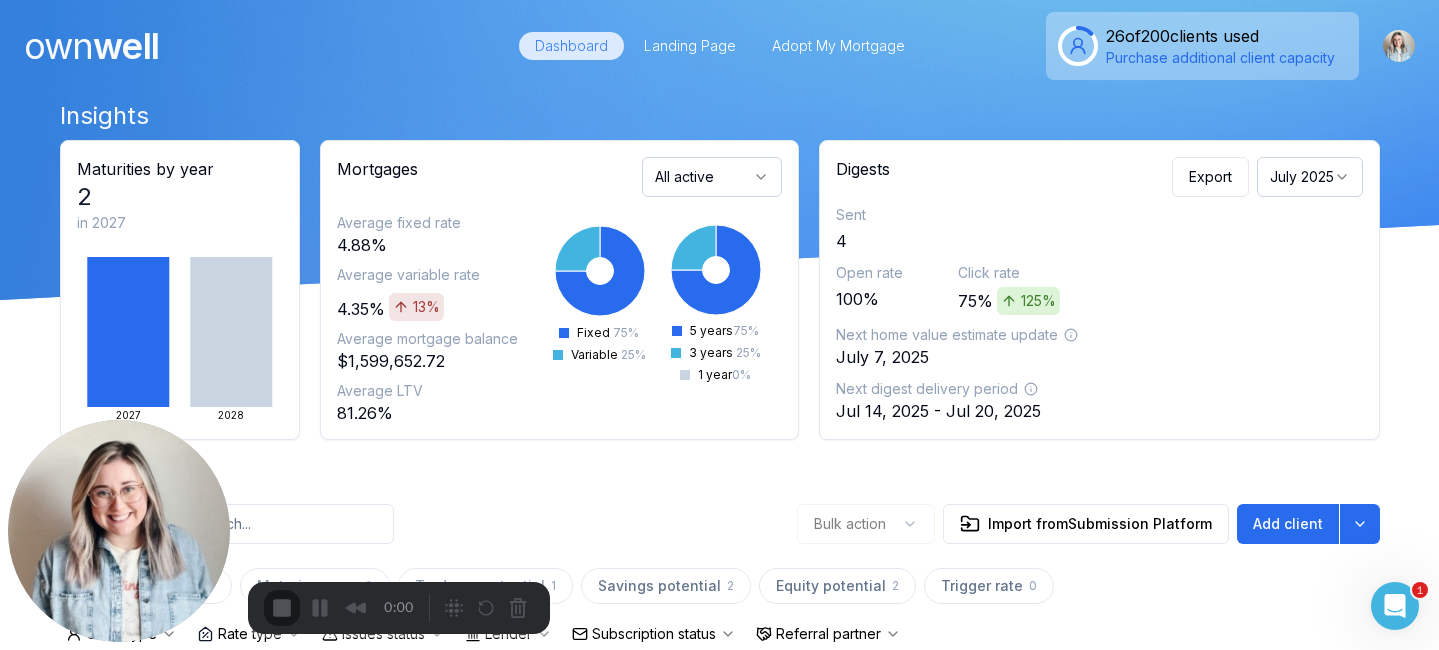 click on "Start Recording" at bounding box center (54, 702) 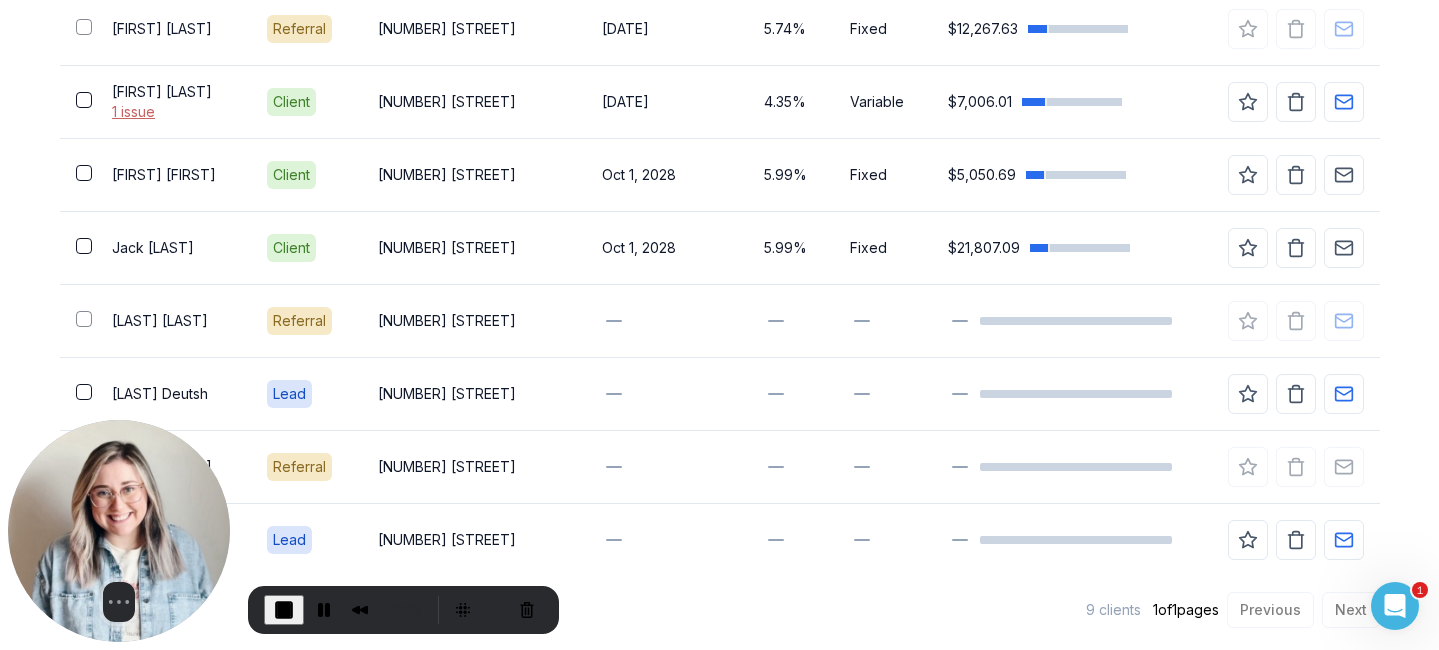 scroll, scrollTop: 875, scrollLeft: 0, axis: vertical 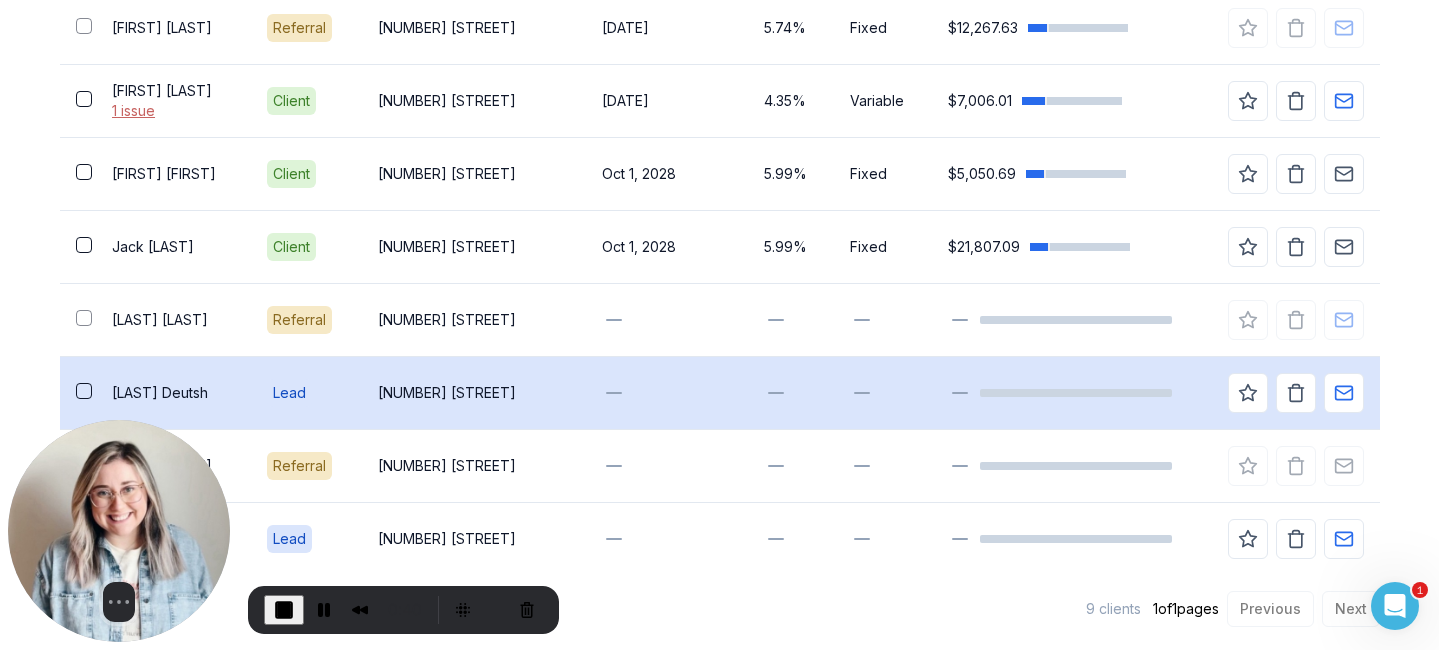 click on "Ziv   Deutsh" at bounding box center (173, 393) 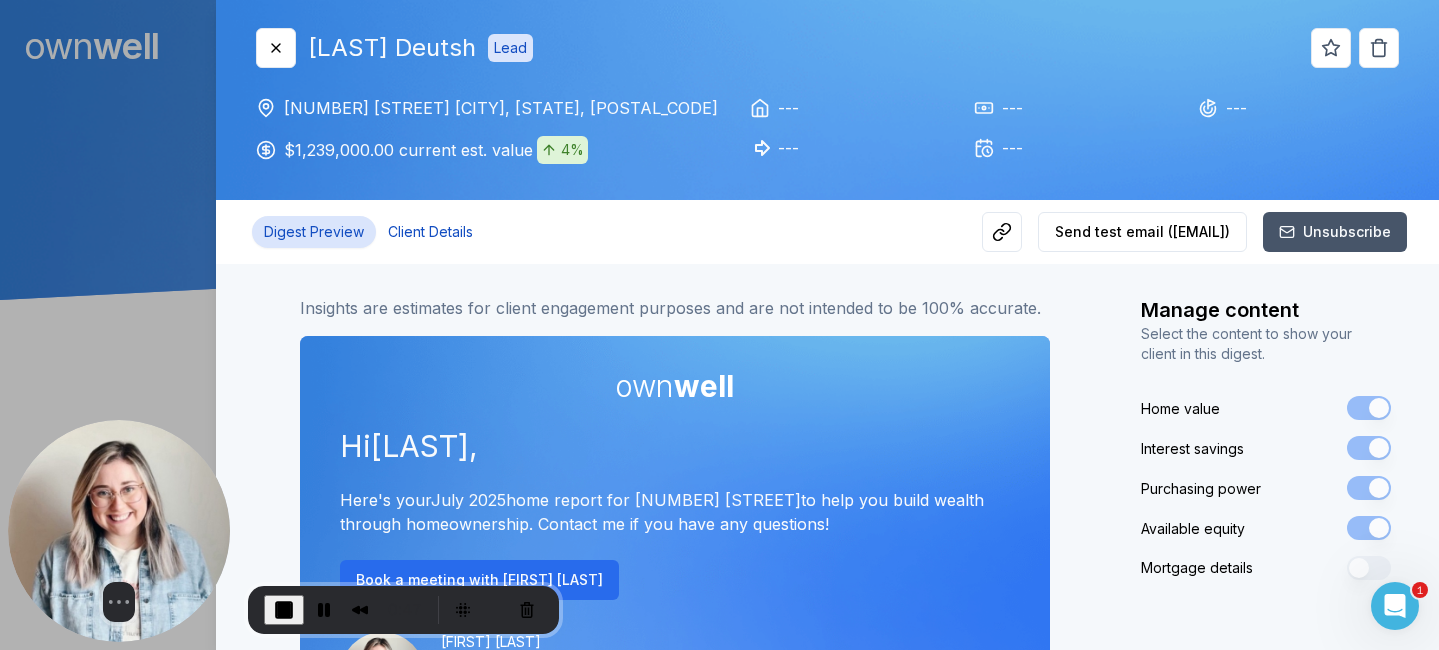 click on "Client Details" at bounding box center [430, 232] 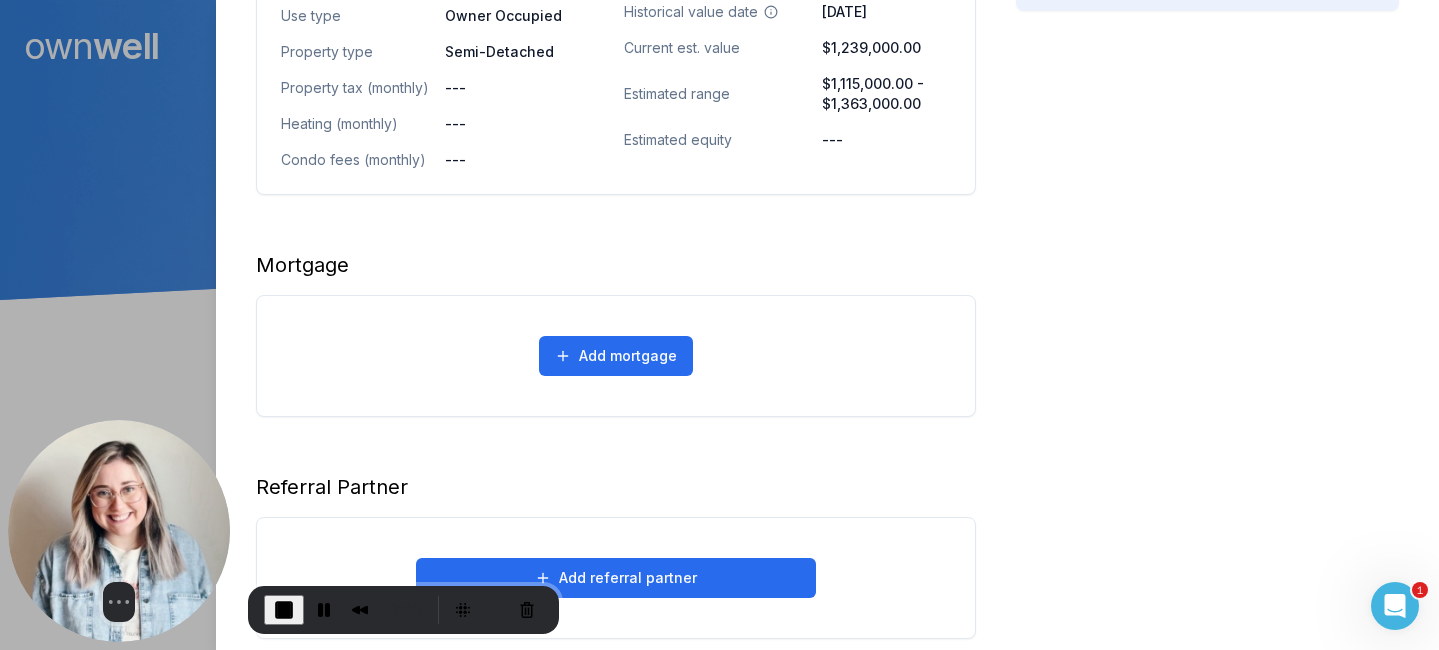 scroll, scrollTop: 1004, scrollLeft: 0, axis: vertical 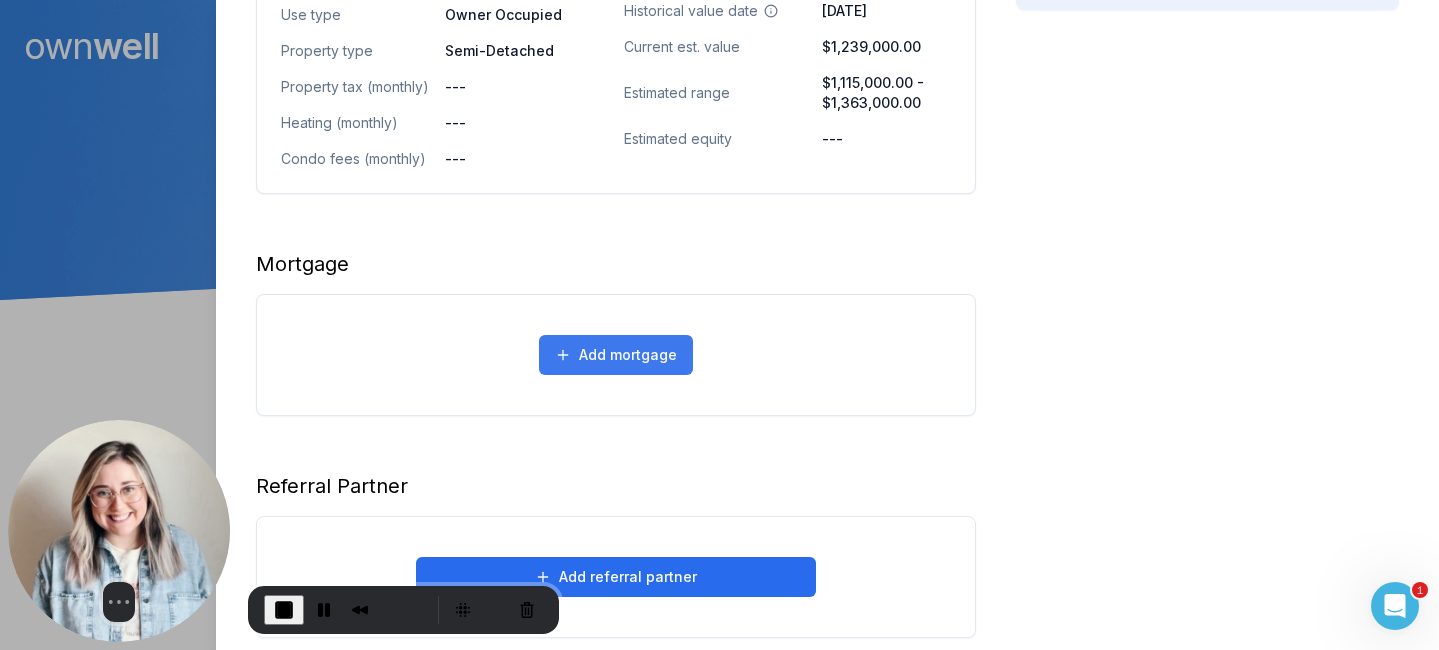 click on "Add mortgage" at bounding box center (616, 355) 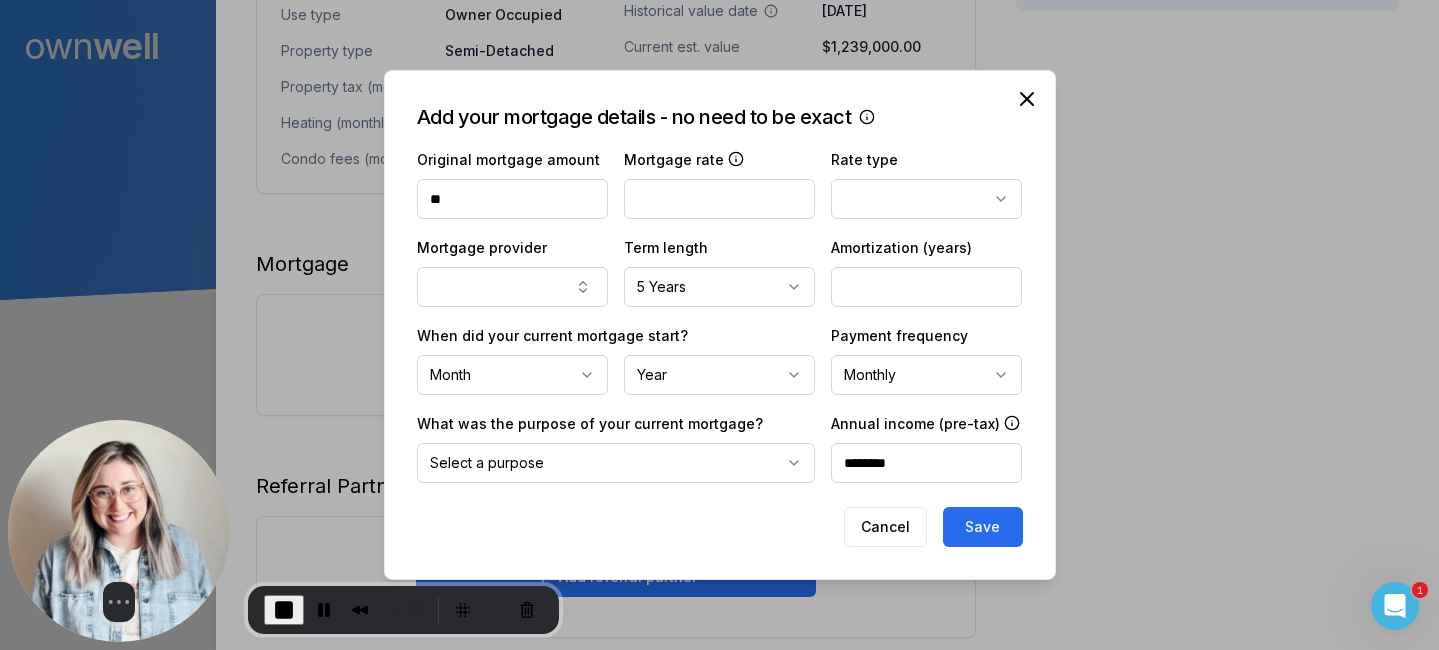 click 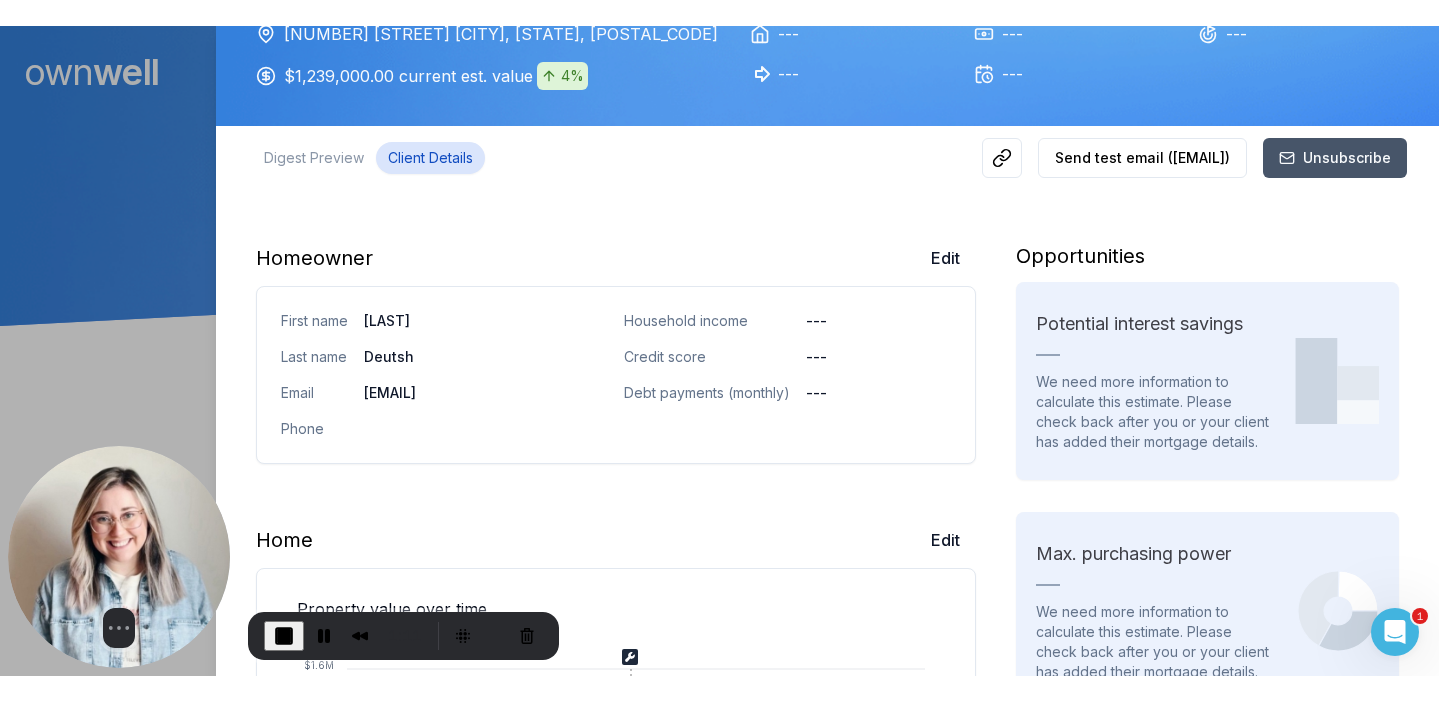 scroll, scrollTop: 0, scrollLeft: 0, axis: both 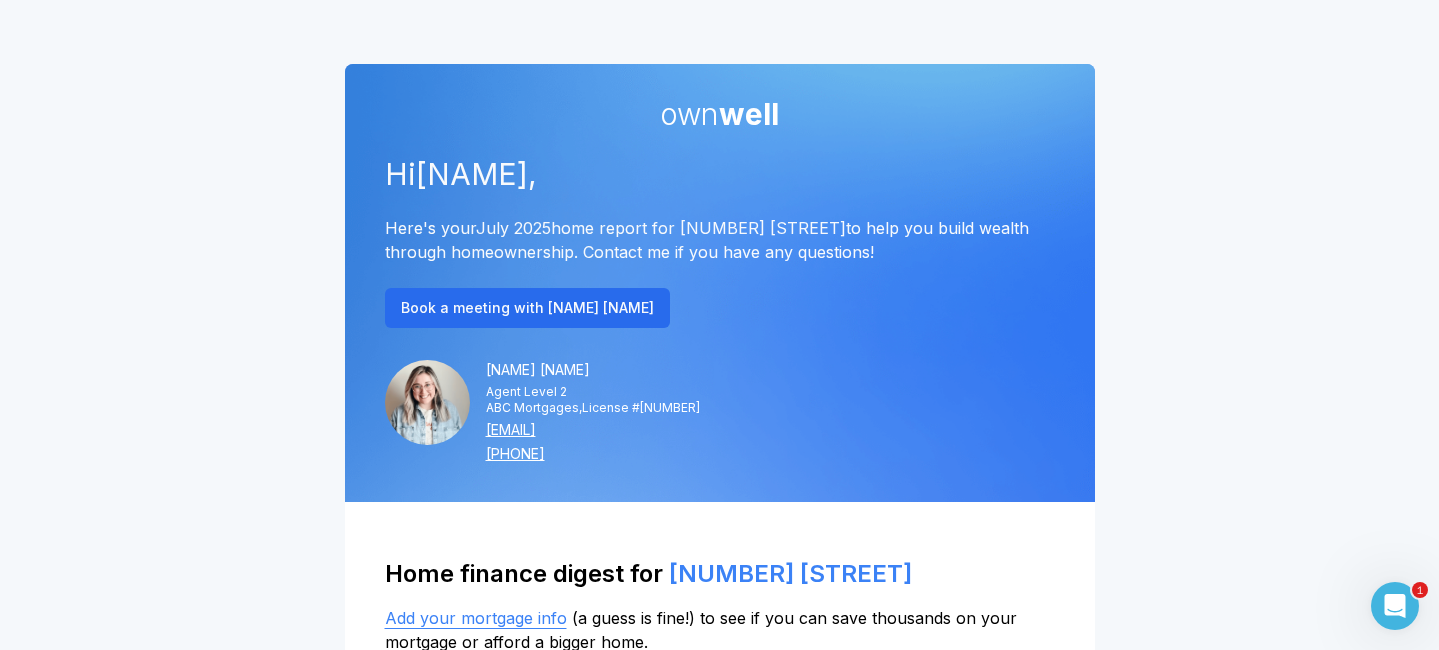 click at bounding box center [871, 60] 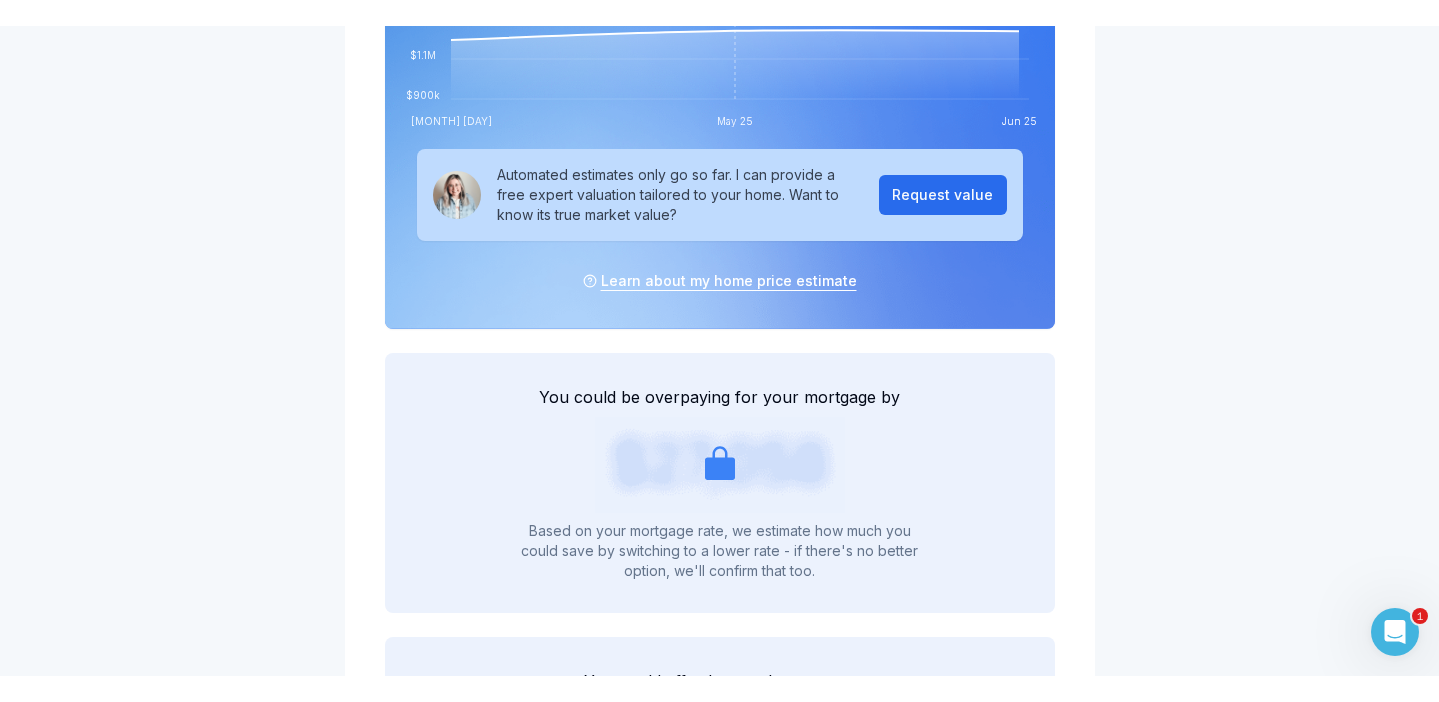 scroll, scrollTop: 1094, scrollLeft: 0, axis: vertical 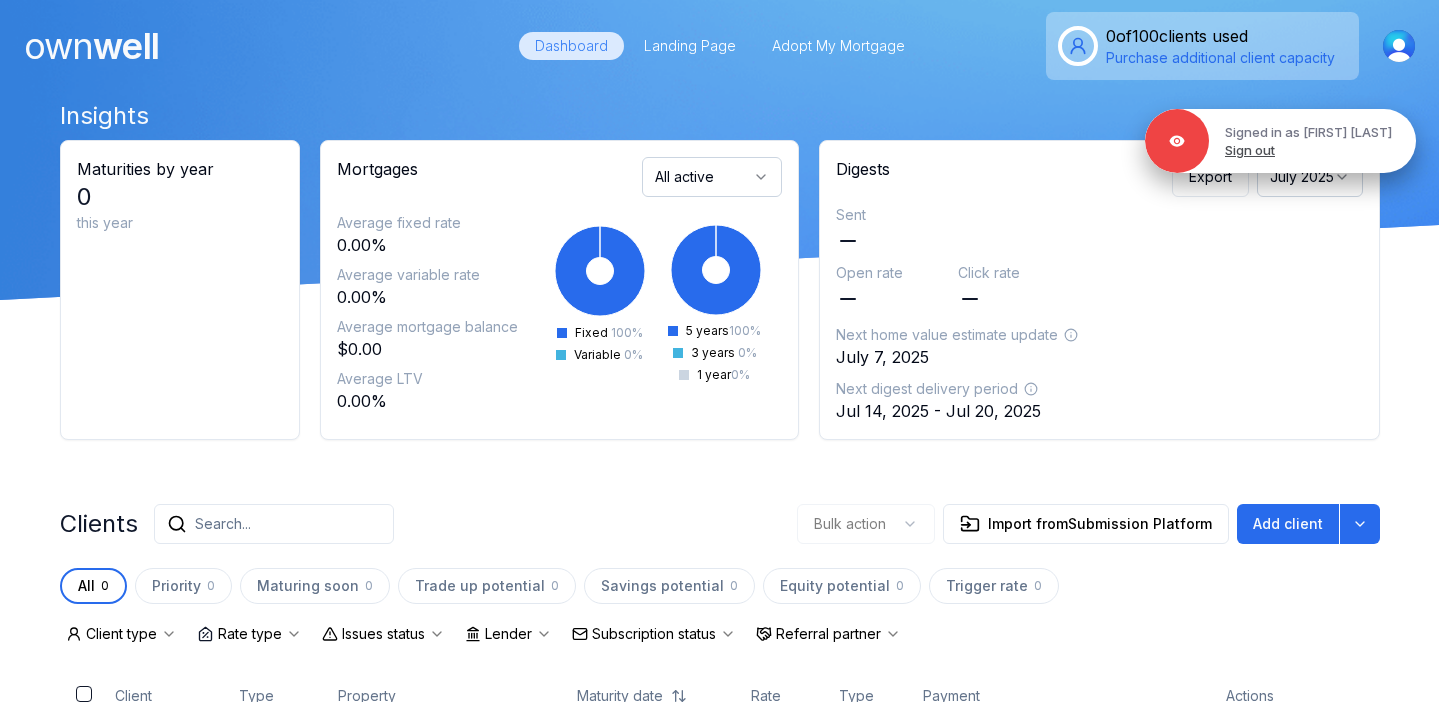 click on "Sign out" at bounding box center [1250, 150] 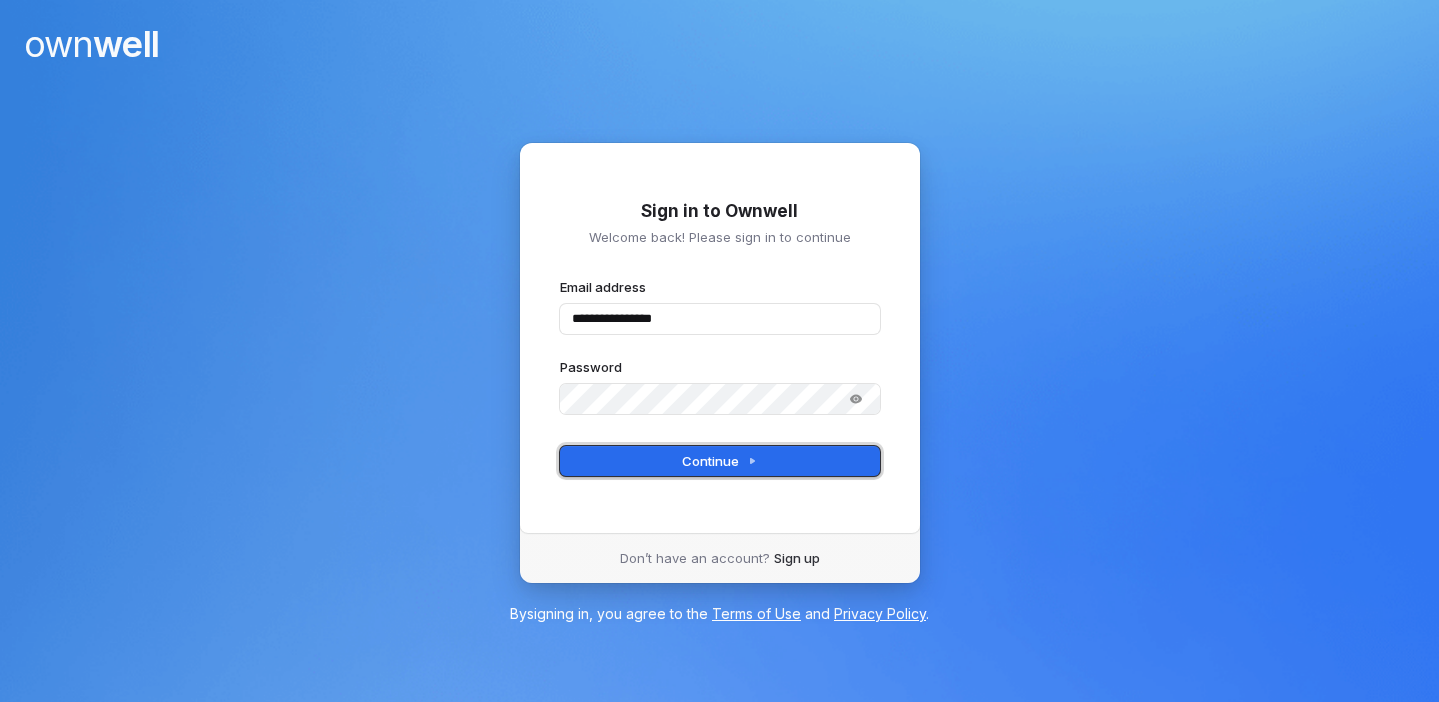 click on "Continue" at bounding box center [719, 461] 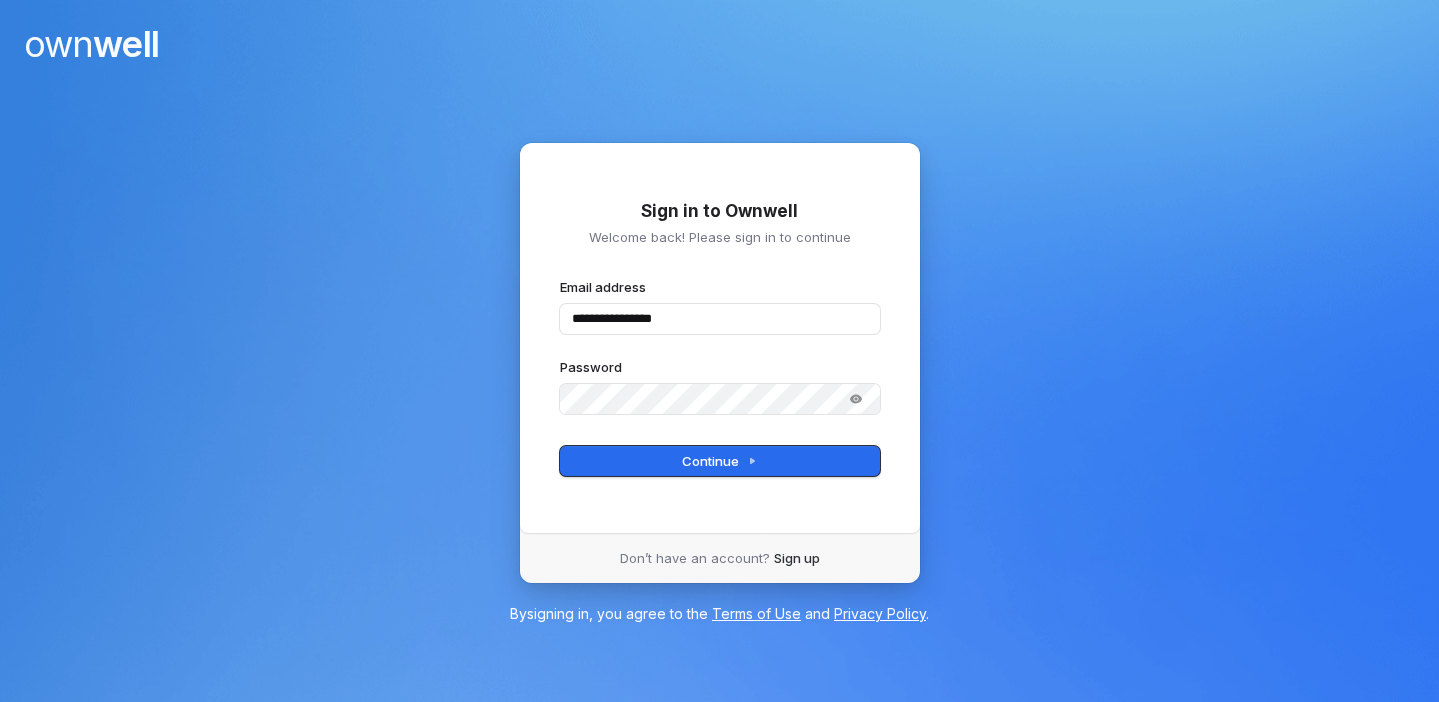 type on "**********" 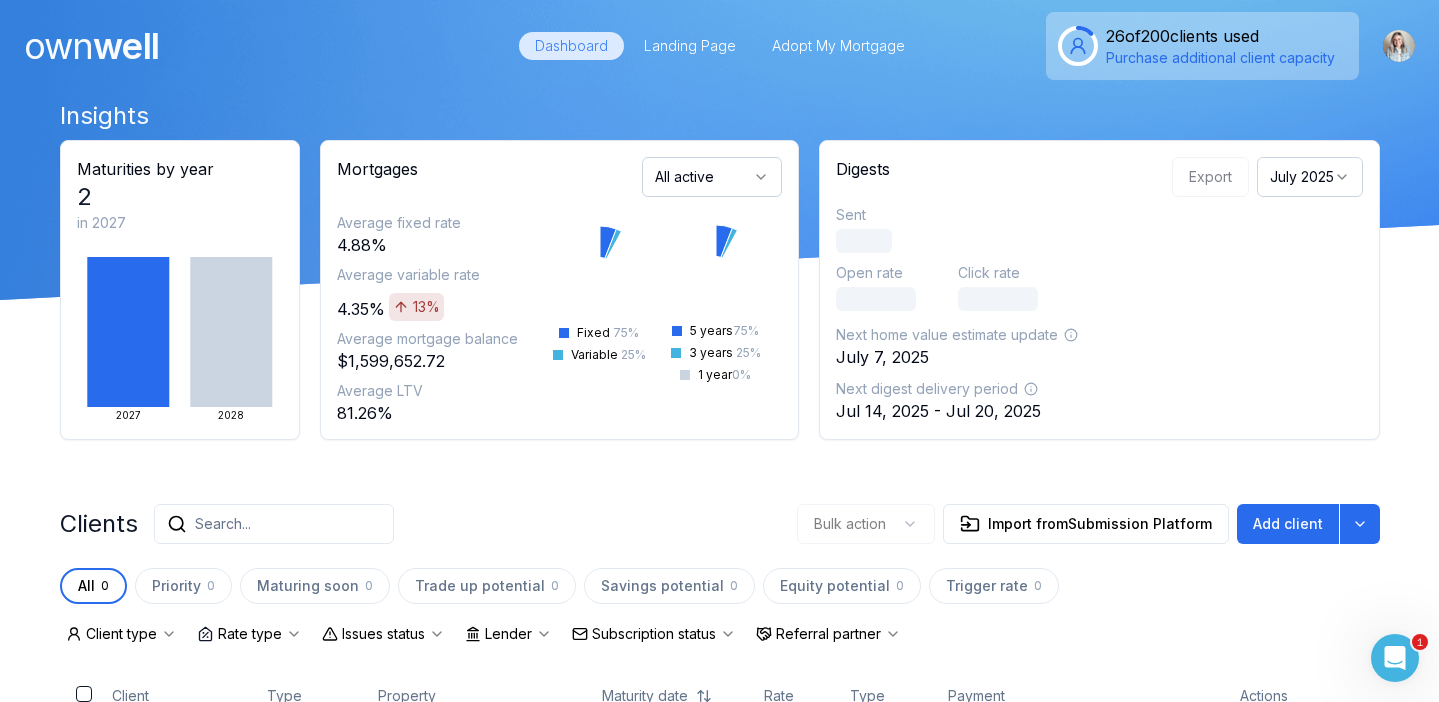 scroll, scrollTop: 0, scrollLeft: 0, axis: both 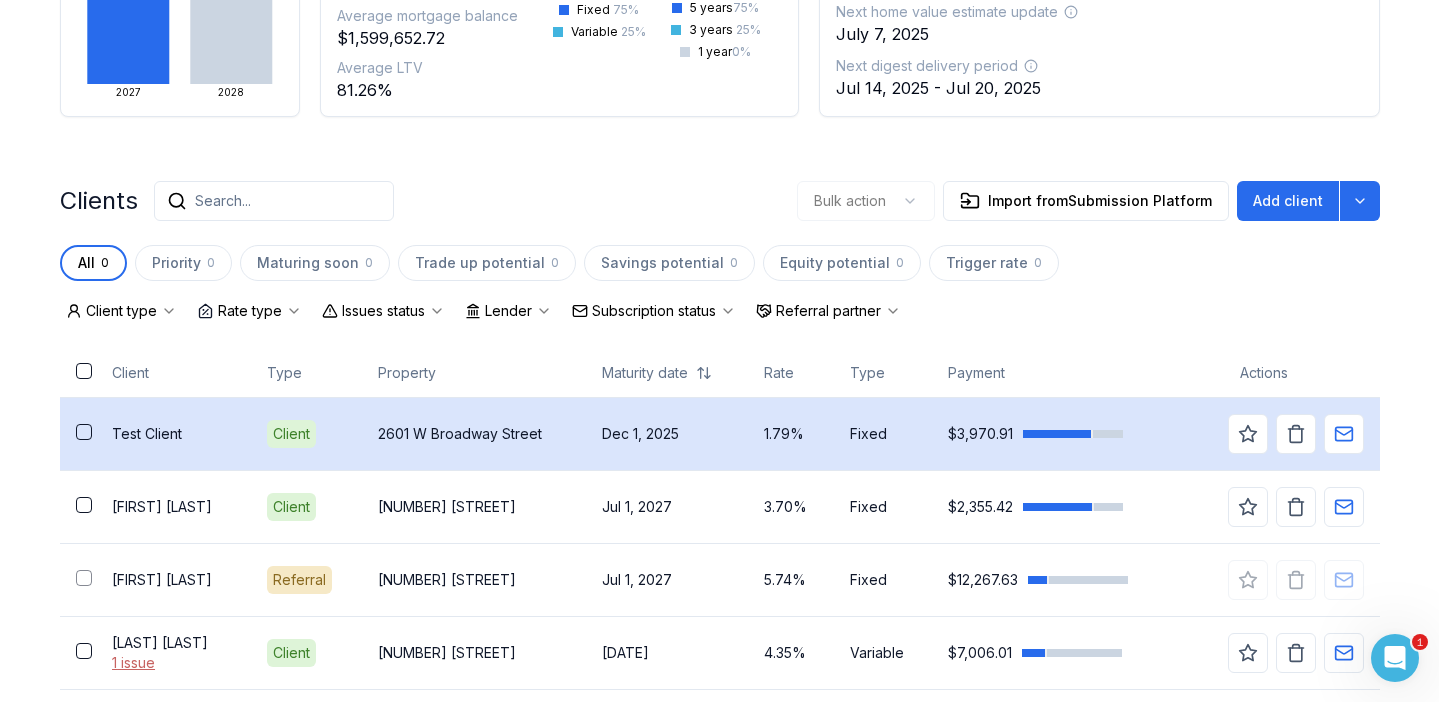click on "Test   Client" at bounding box center (173, 434) 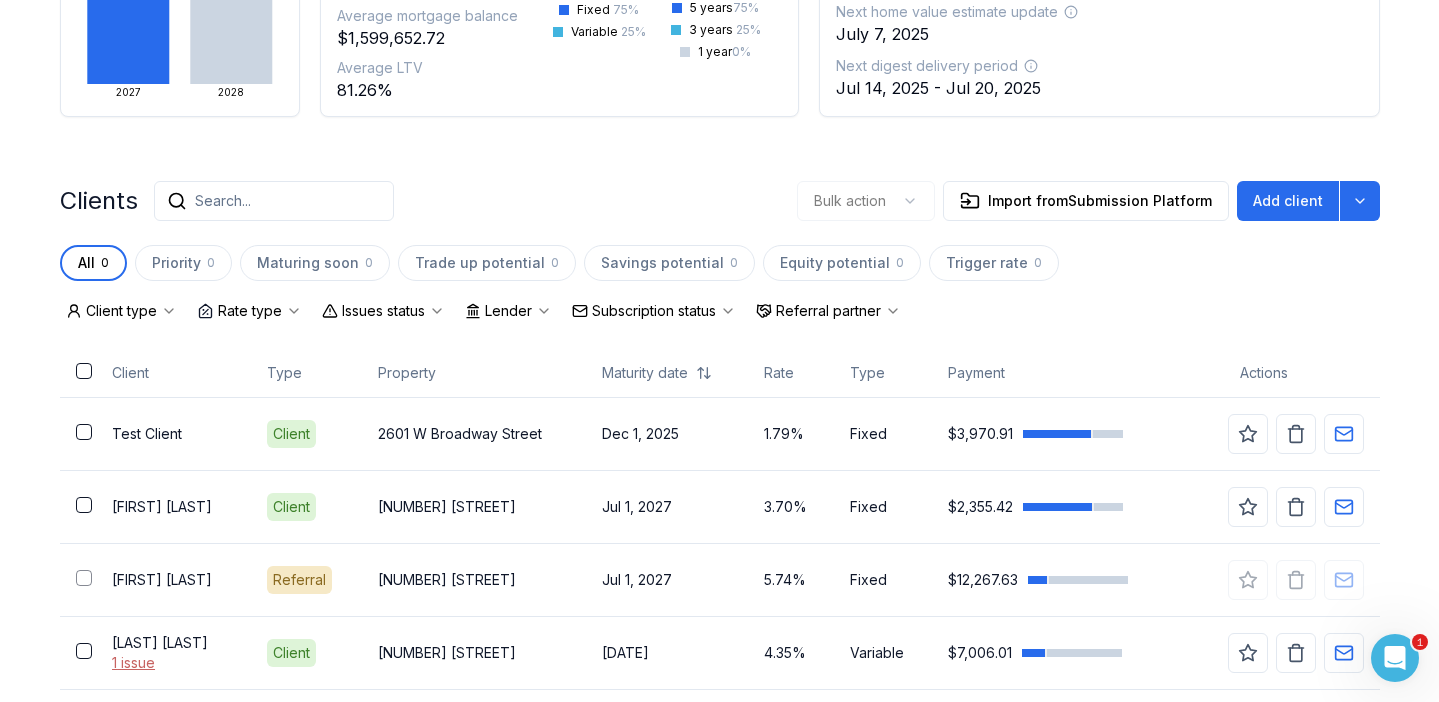 scroll, scrollTop: 0, scrollLeft: 0, axis: both 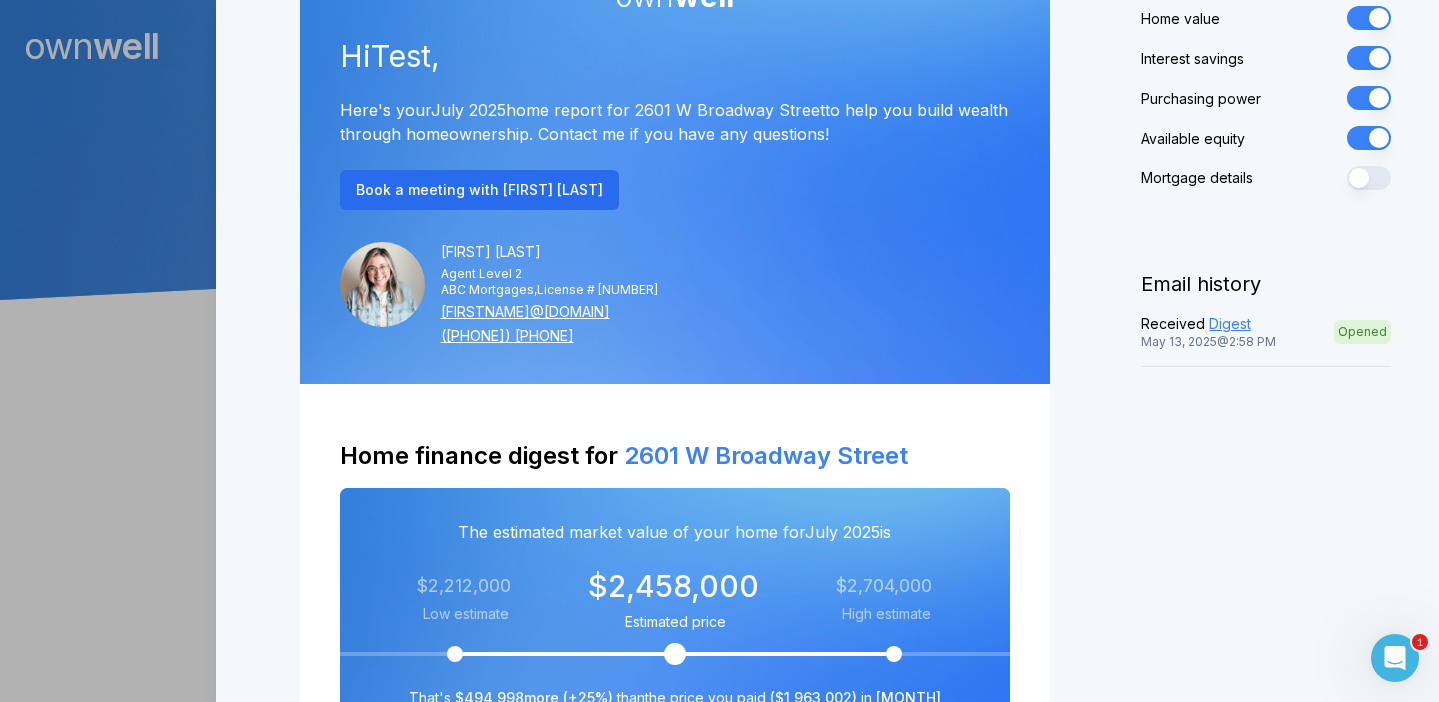 click on "Mortgage details" at bounding box center (1369, 178) 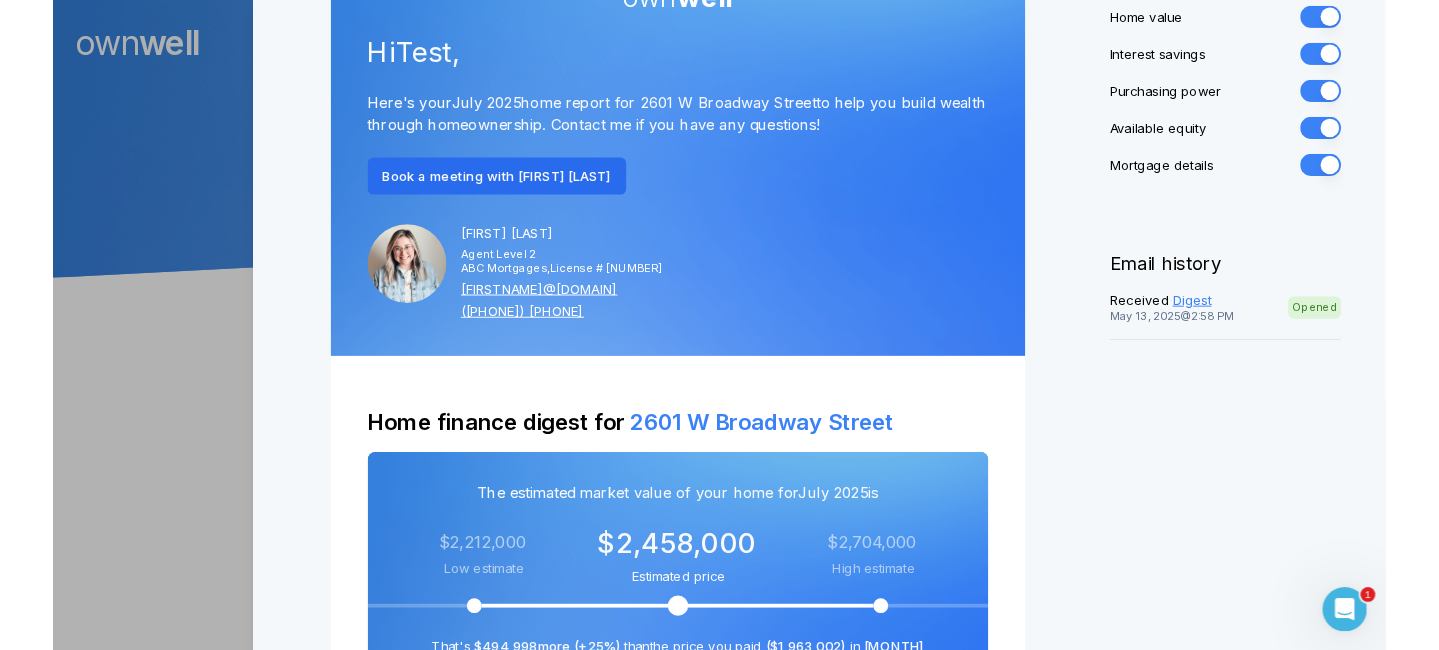 scroll, scrollTop: 0, scrollLeft: 0, axis: both 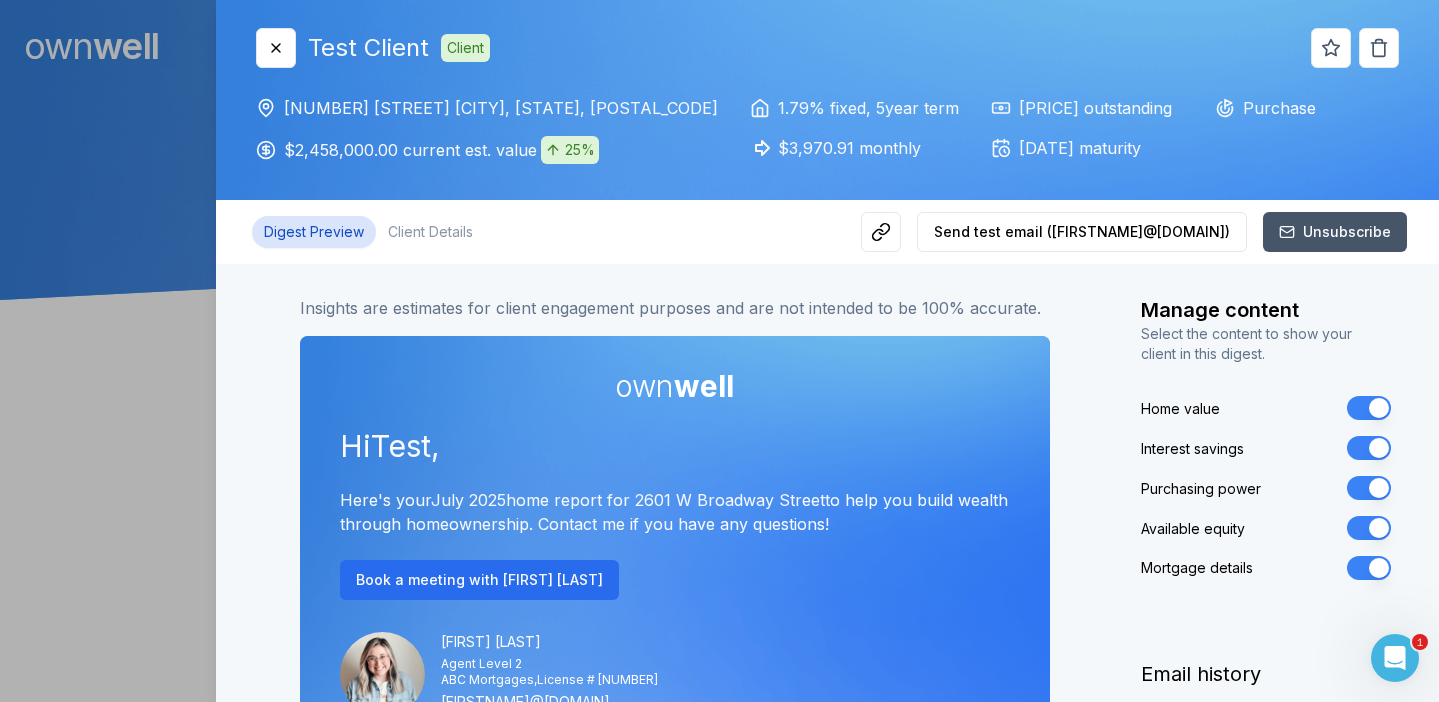 click at bounding box center (719, 351) 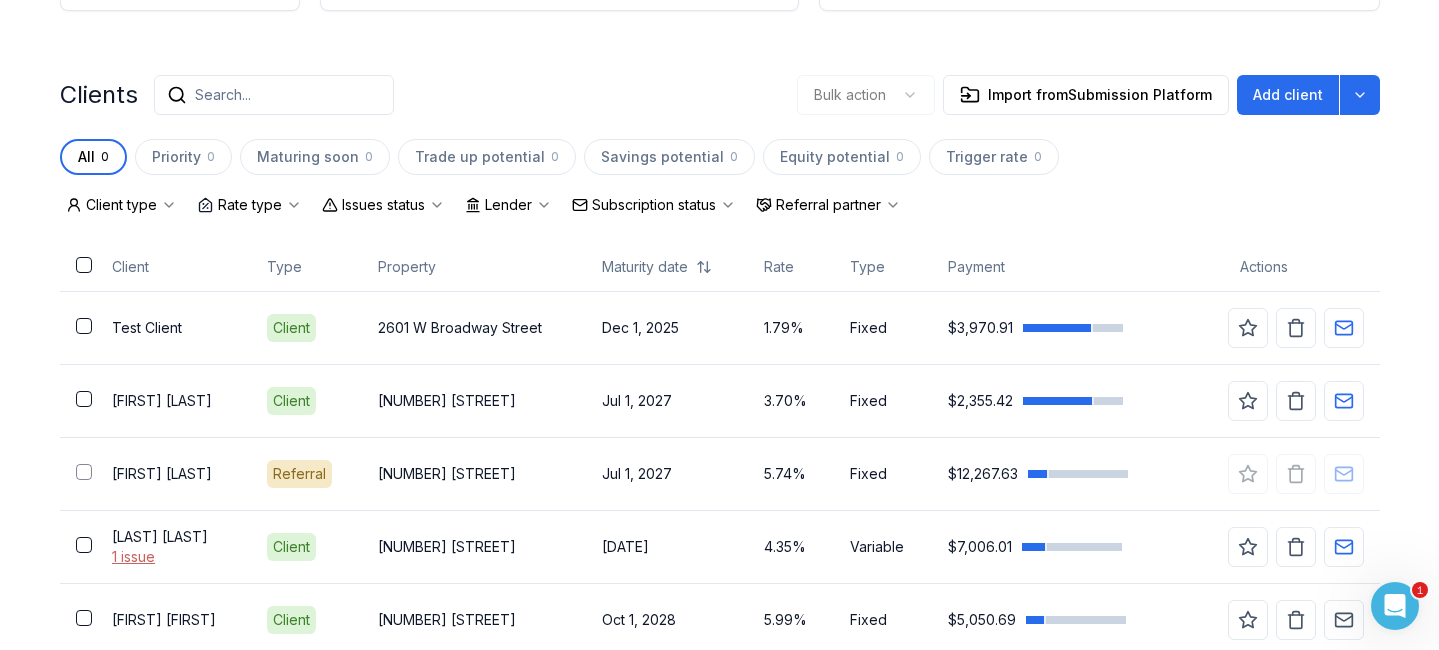 scroll, scrollTop: 431, scrollLeft: 0, axis: vertical 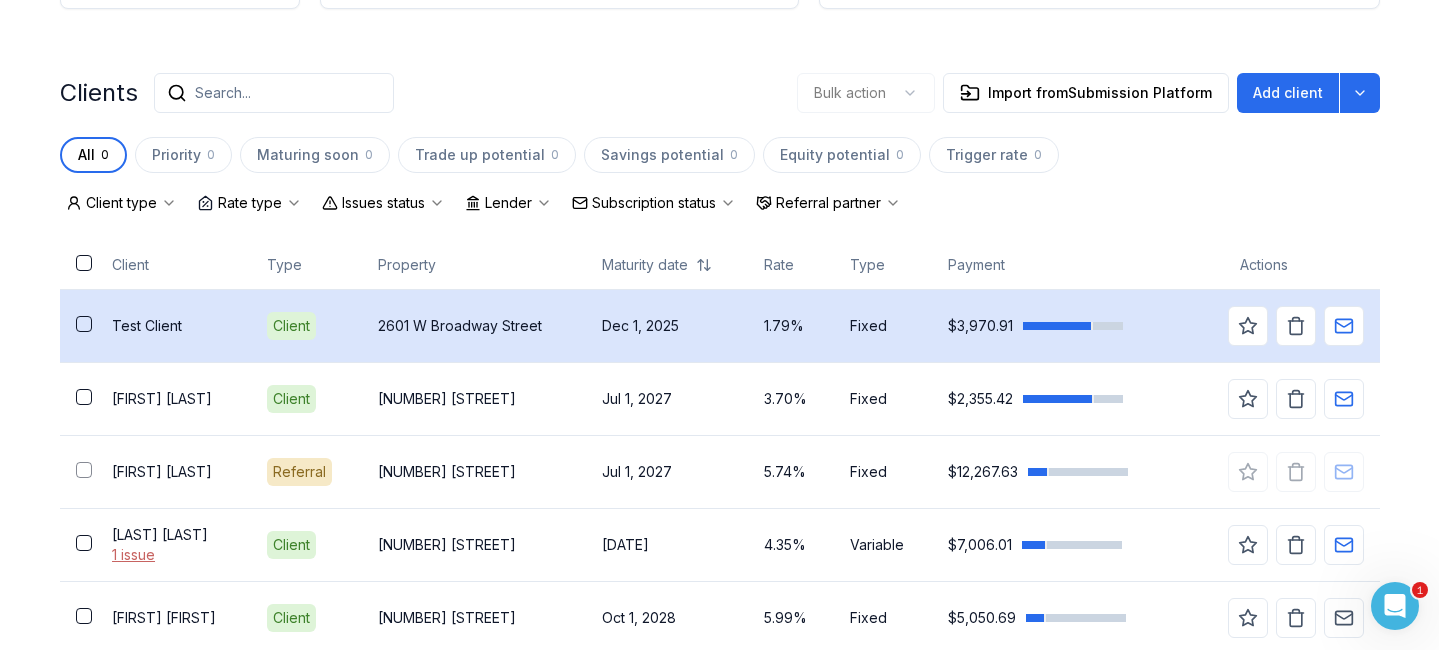 click on "Test   Client" at bounding box center [173, 326] 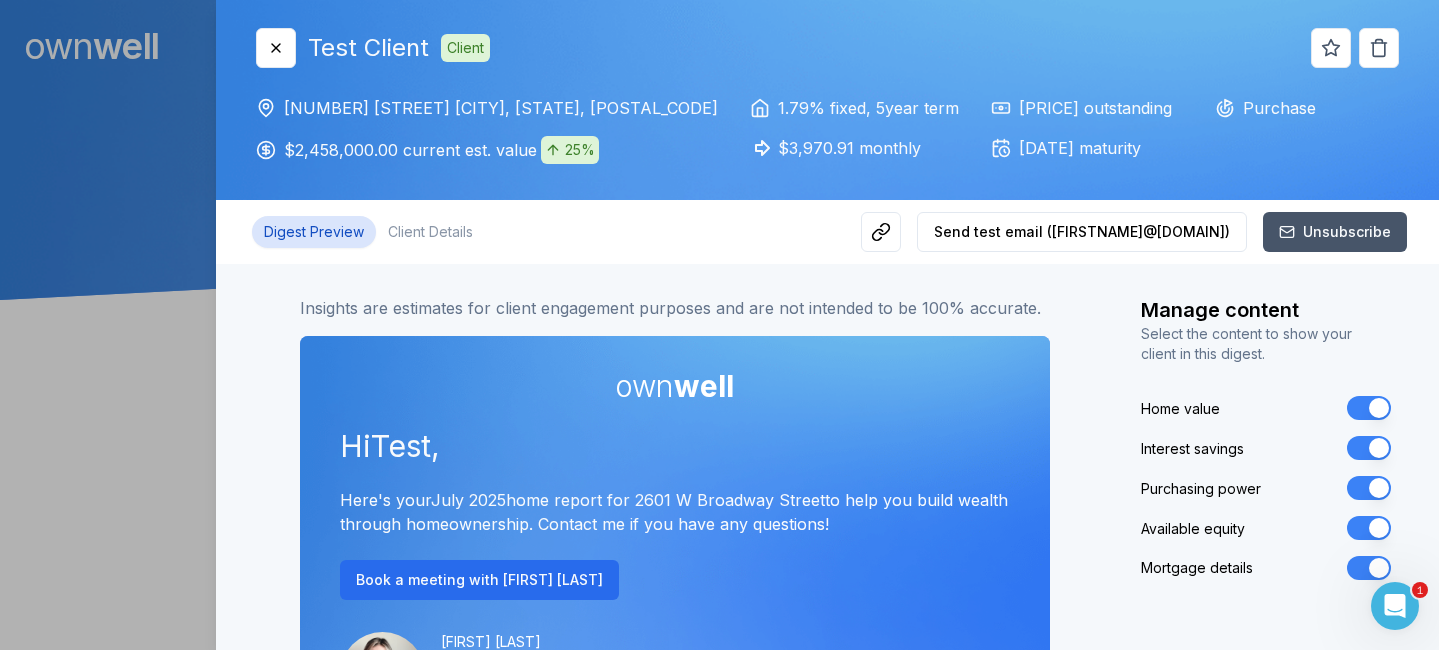 scroll, scrollTop: 0, scrollLeft: 0, axis: both 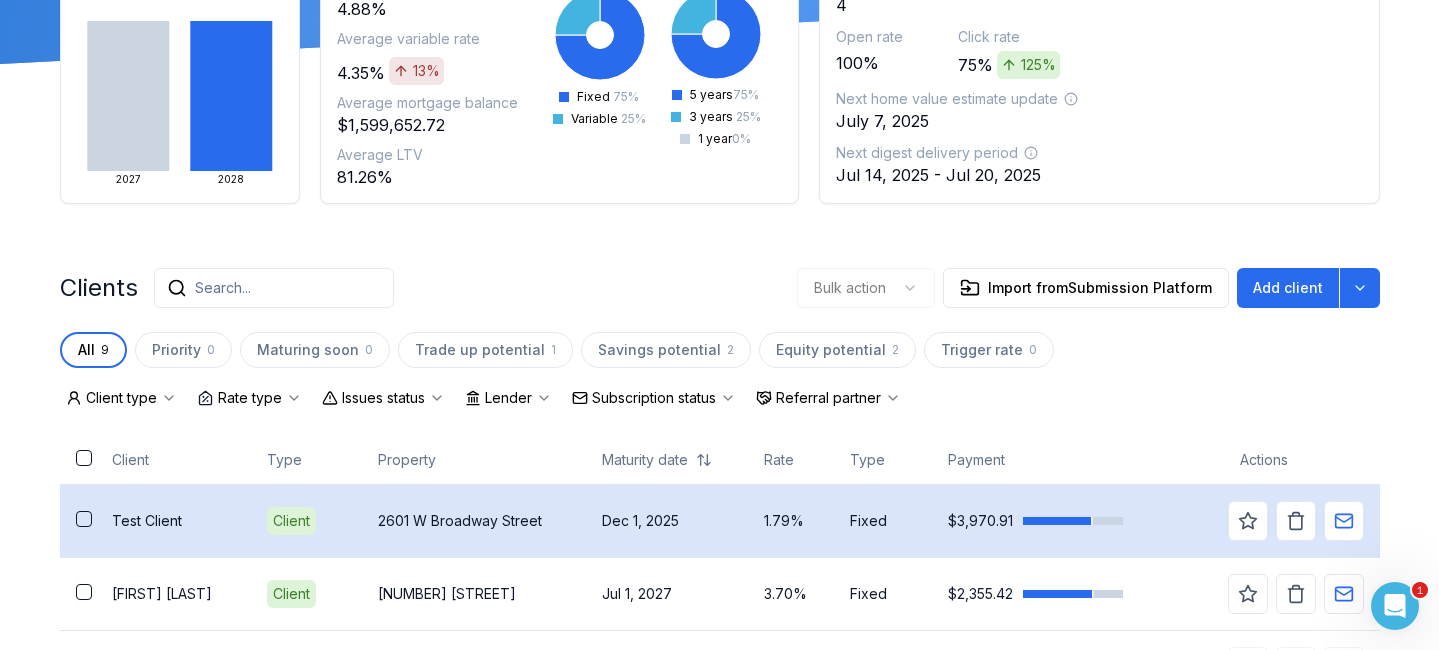 click on "Test   Client" at bounding box center (173, 521) 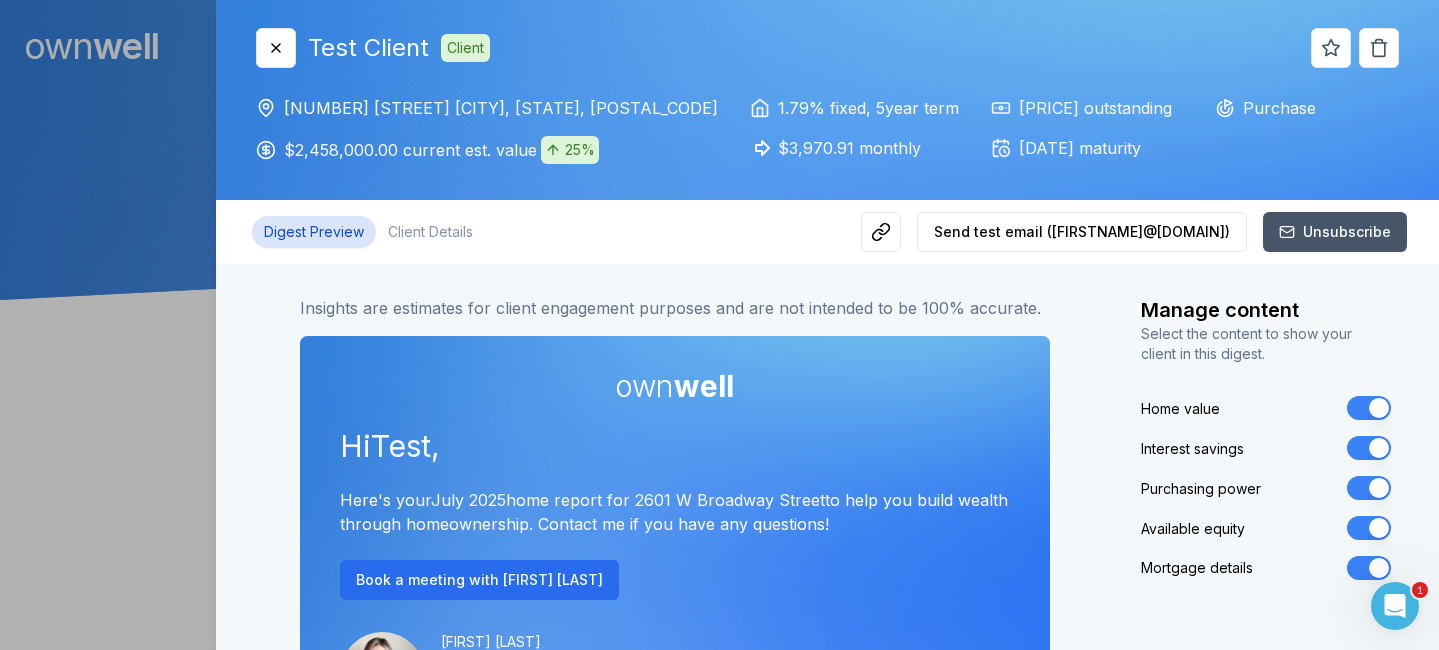 scroll, scrollTop: 0, scrollLeft: 0, axis: both 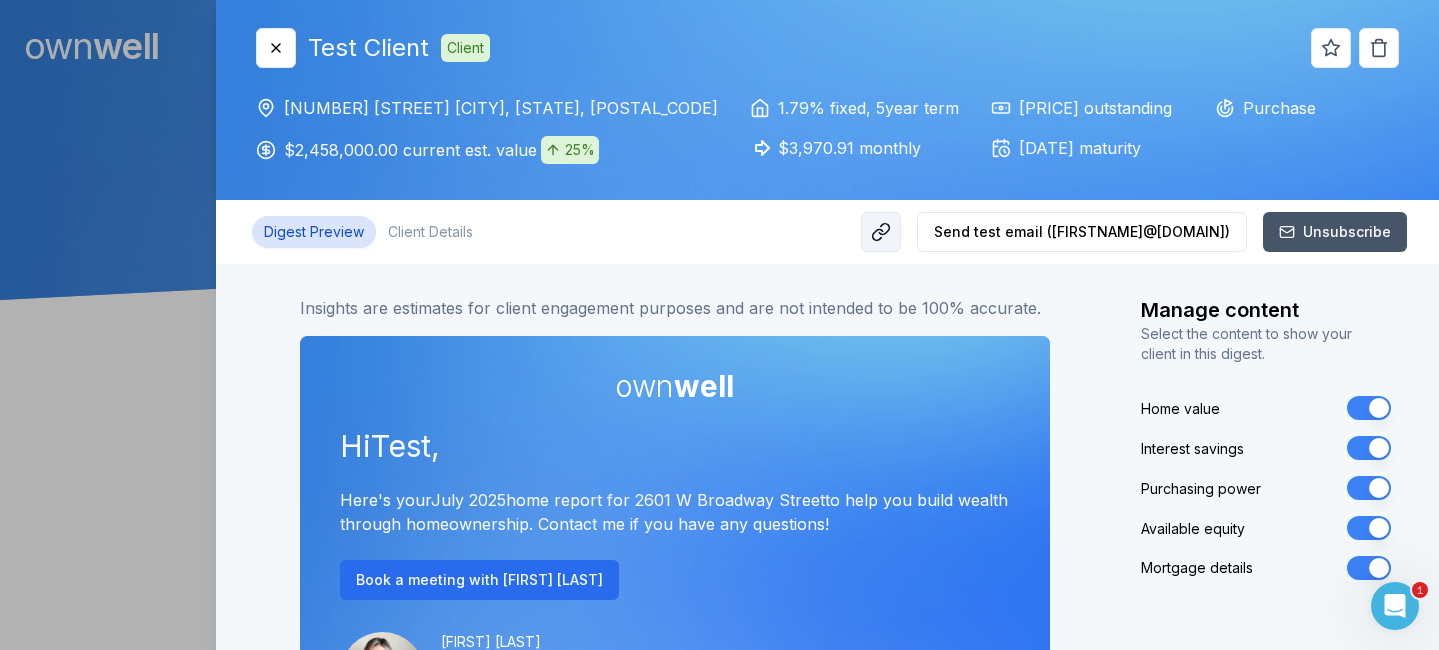 click 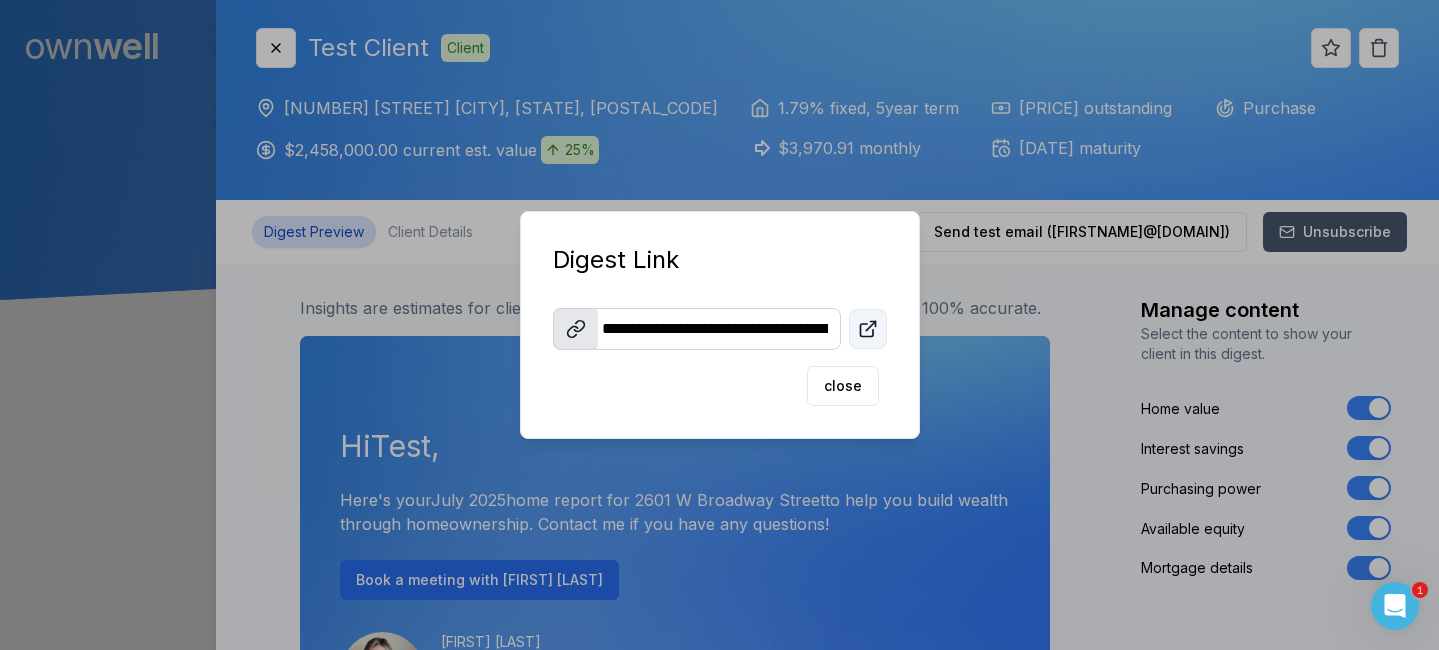 click 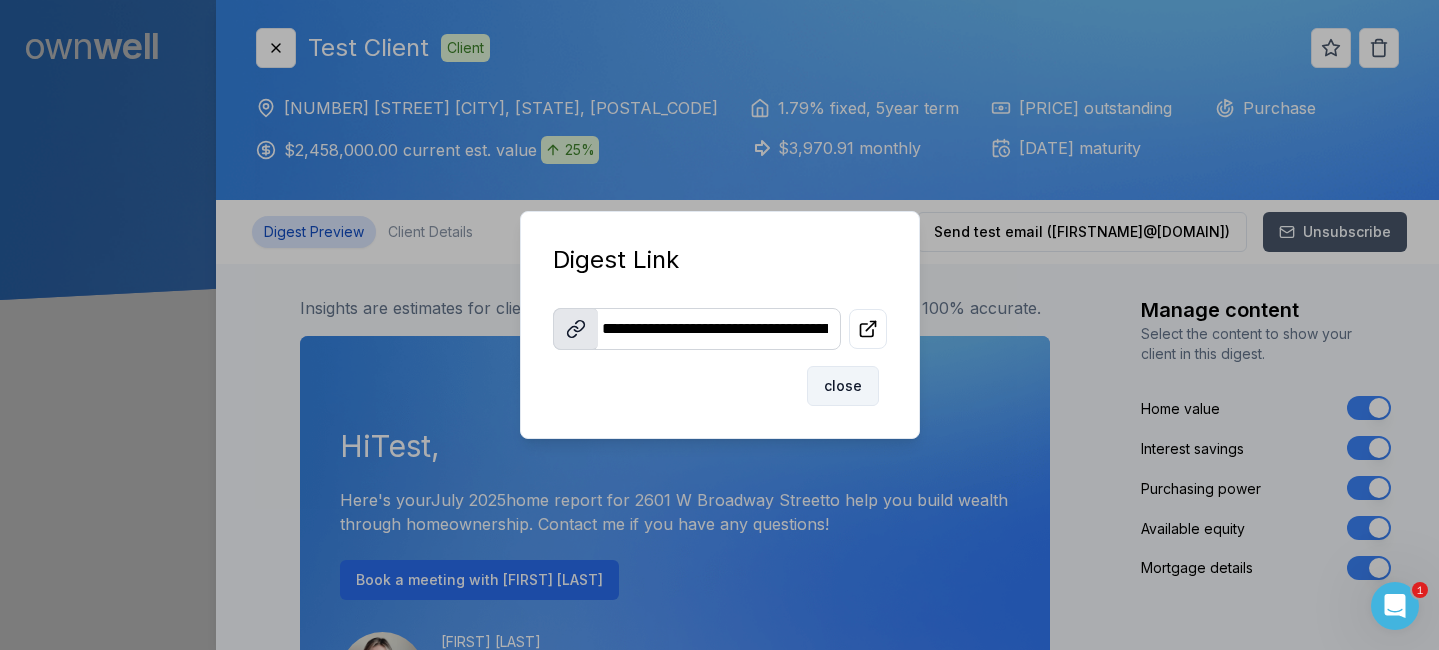 click on "close" at bounding box center [843, 386] 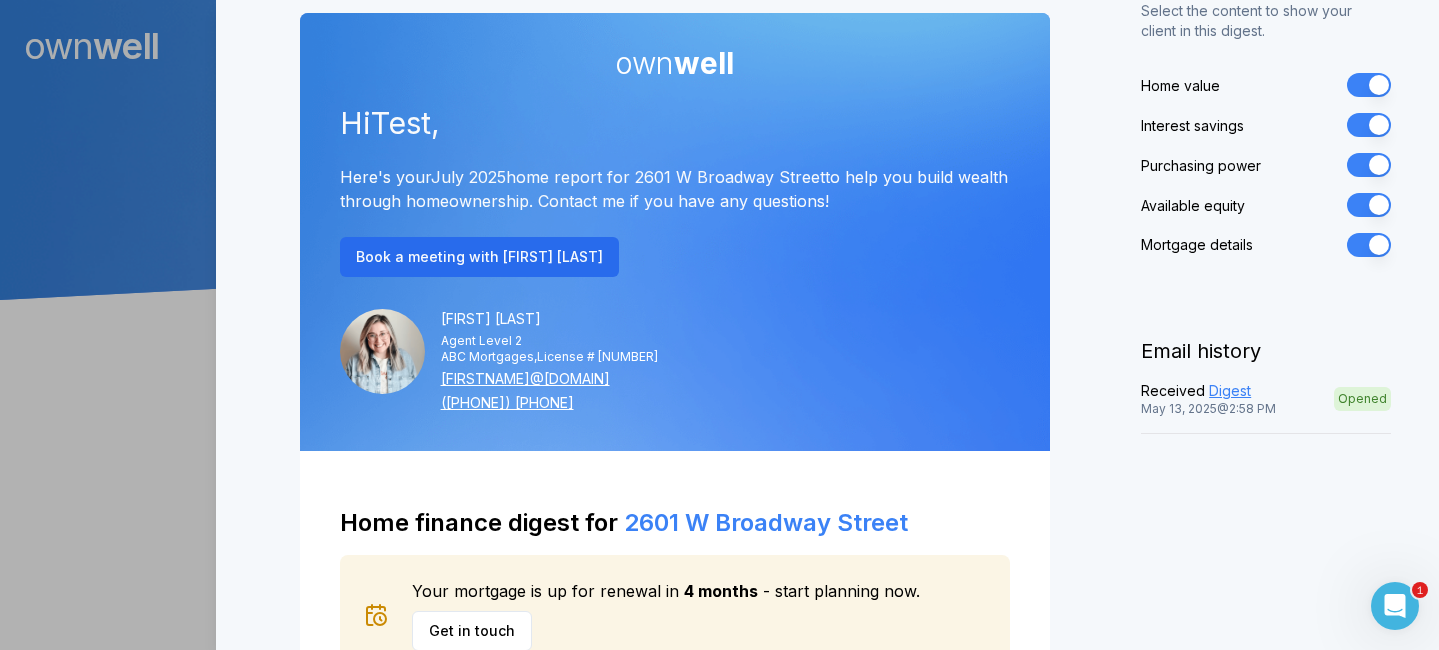 scroll, scrollTop: 337, scrollLeft: 0, axis: vertical 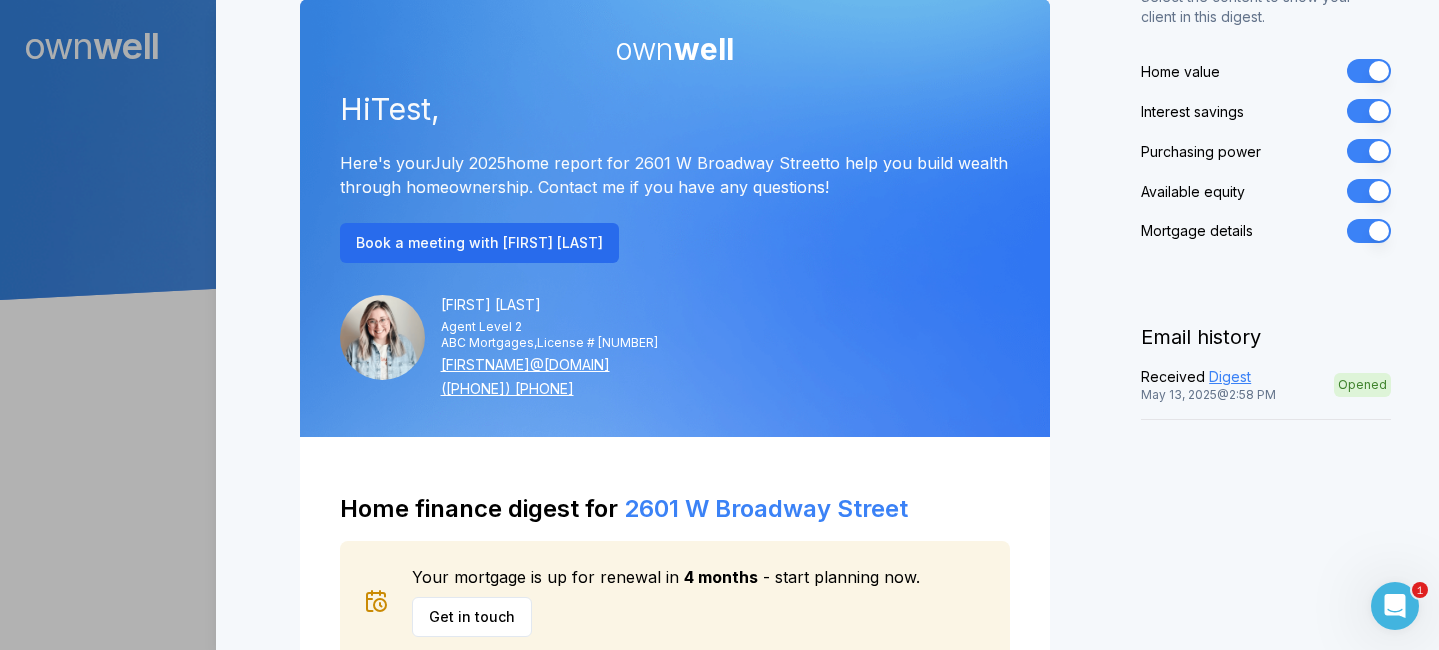 click on "Purchasing power" at bounding box center (1369, 151) 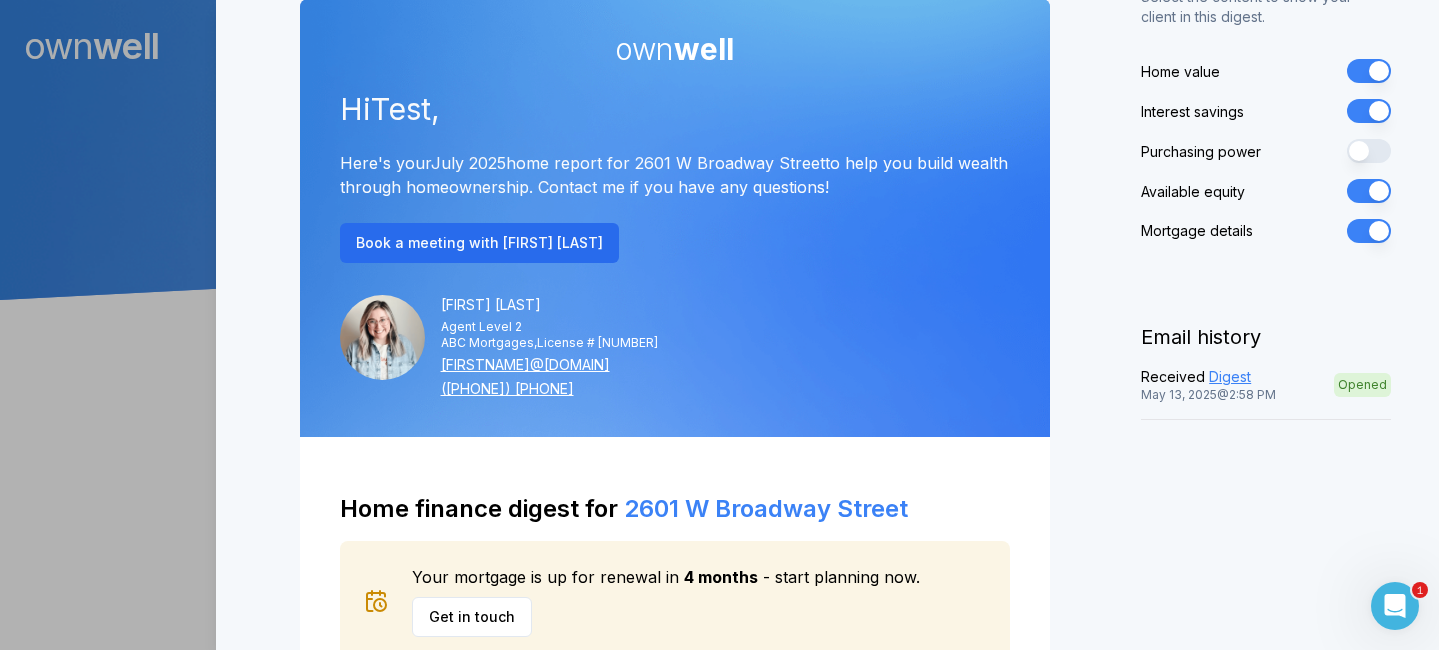 click on "Available equity" at bounding box center [1369, 191] 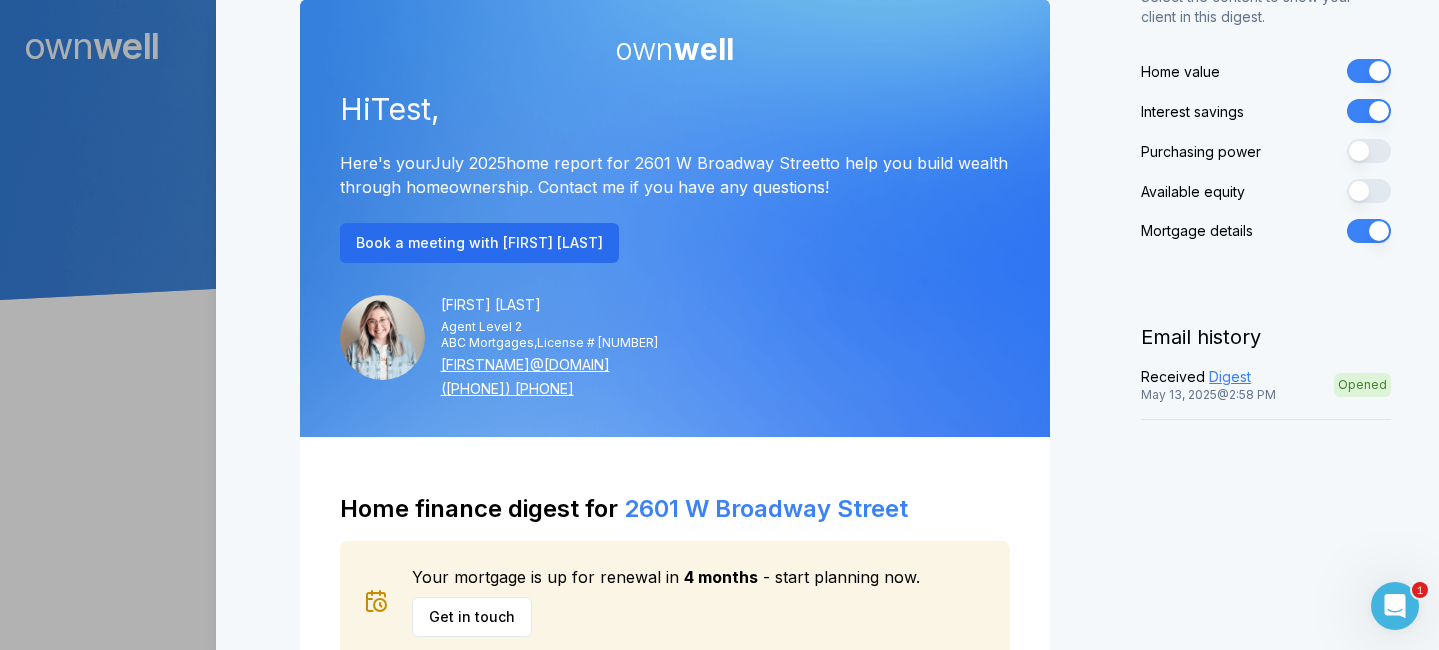click on "Purchasing power" at bounding box center [1369, 151] 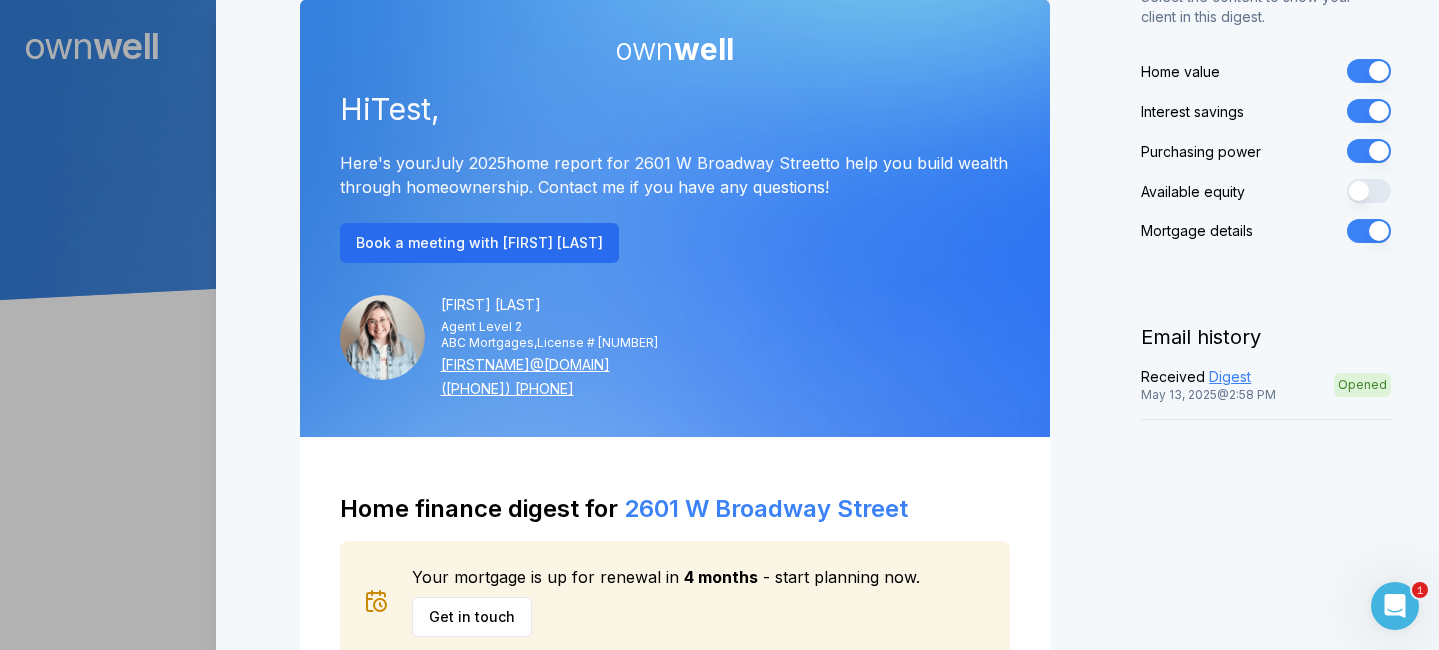 click on "Available equity" at bounding box center [1369, 191] 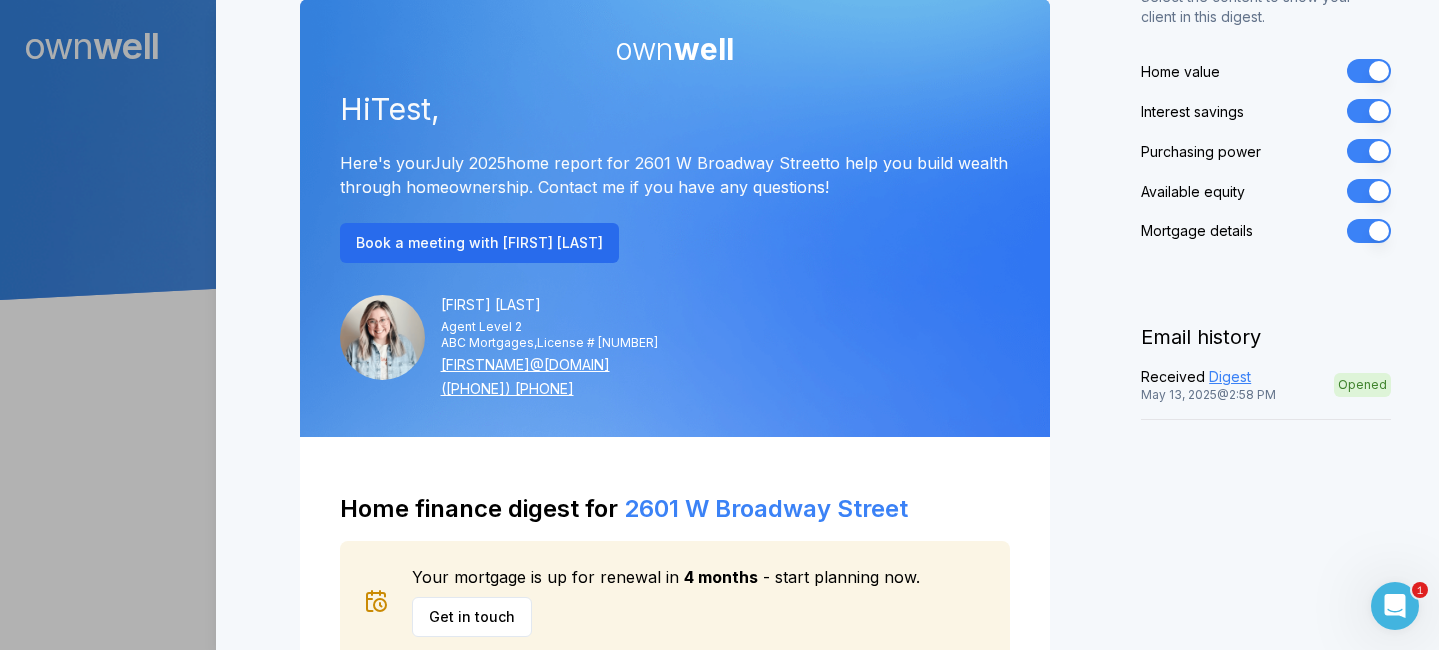 click on "Interest savings" at bounding box center (1369, 111) 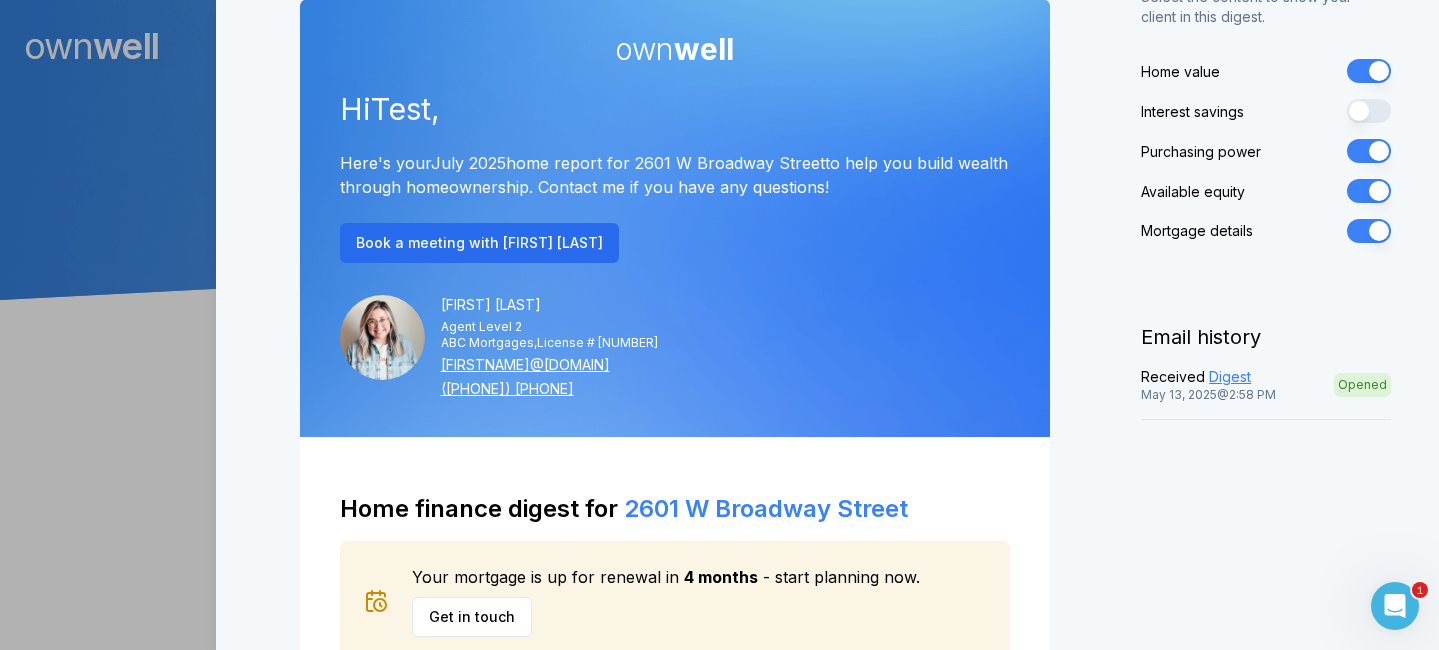 click on "Interest savings" at bounding box center [1369, 111] 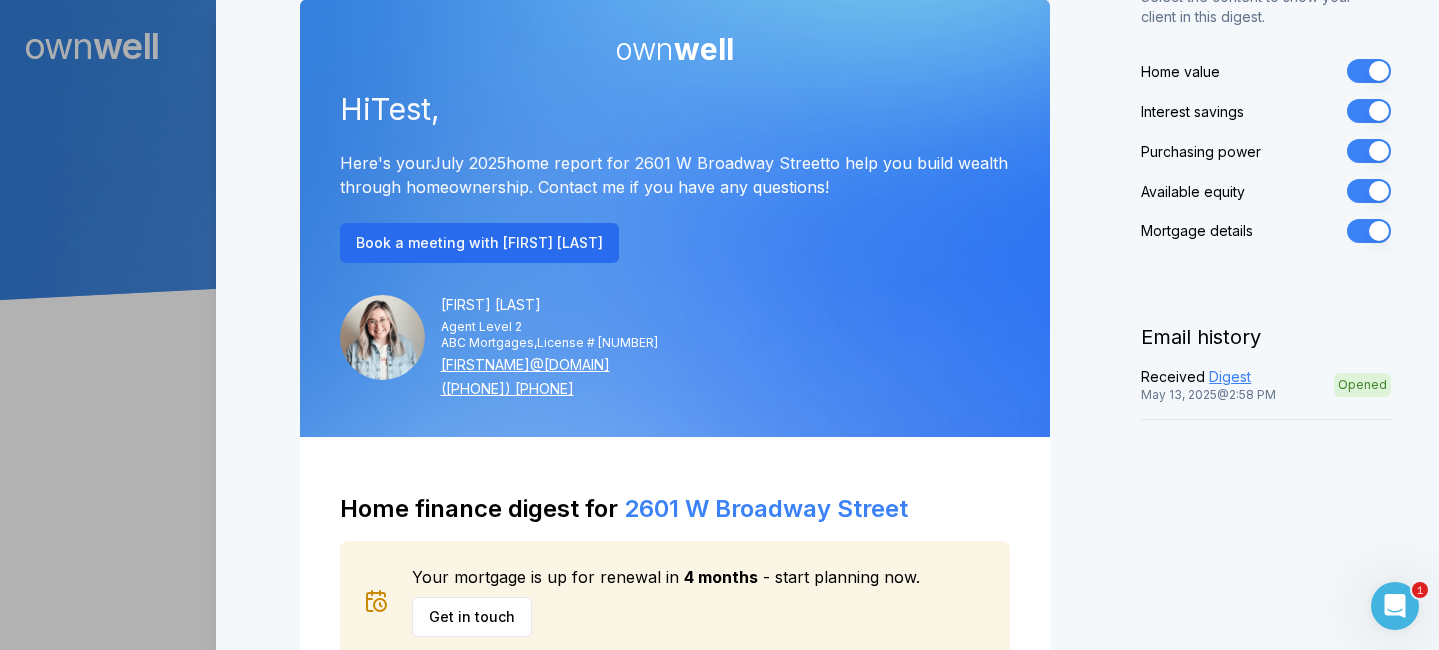 click on "Available equity" at bounding box center [1369, 191] 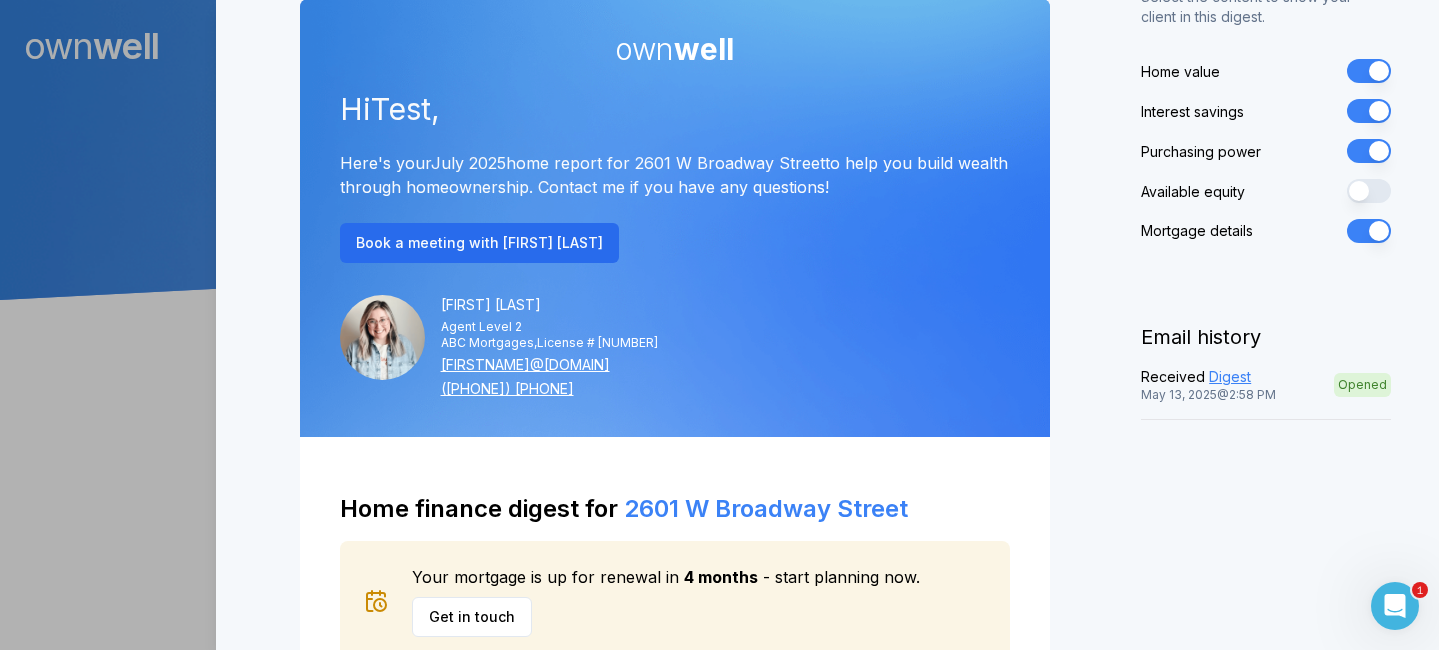 click on "Available equity" at bounding box center (1369, 191) 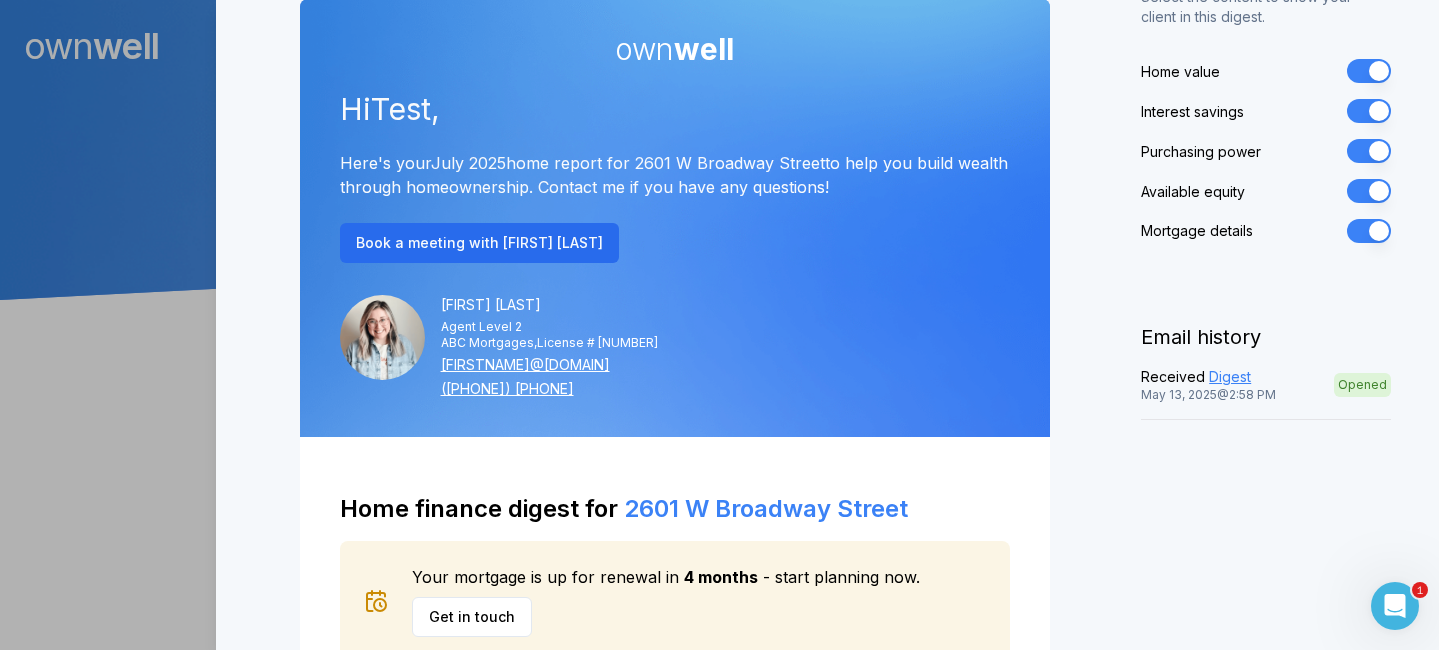 scroll, scrollTop: 0, scrollLeft: 0, axis: both 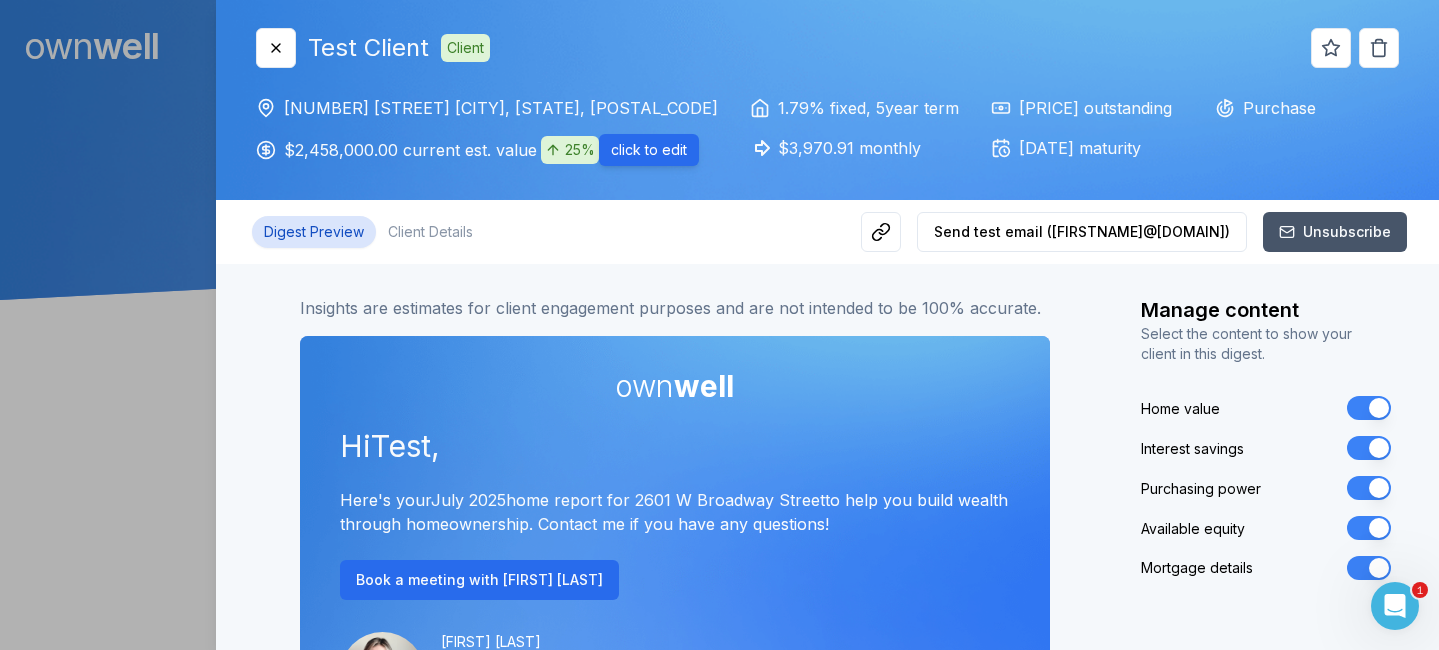 click on "$2,458,000.00   current est. value 25%" at bounding box center [441, 150] 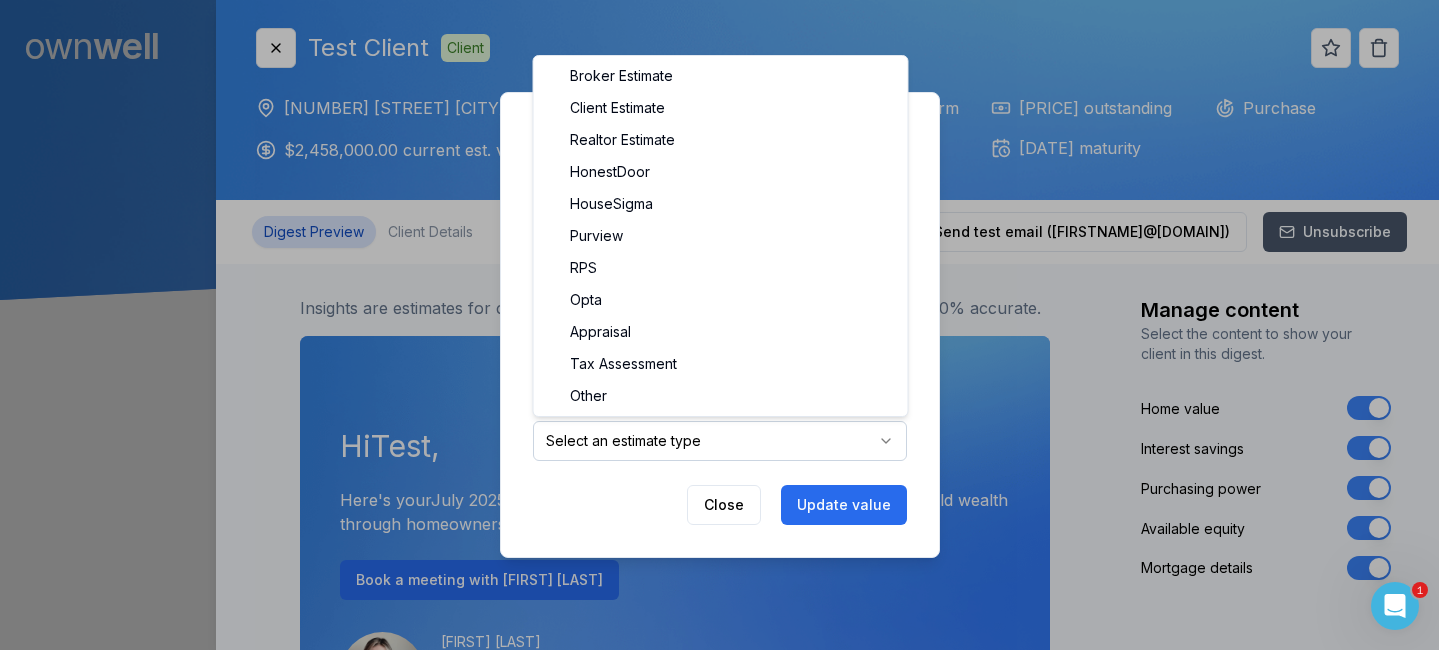 click on "Ownwell's platform is not optimized for mobile at this time.   For the best experience, please use a   desktop or laptop  to manage your account.   Note:  The   personalized homeownership reports   you generate for clients   are fully mobile-friendly   and can be easily viewed on any device. own well Dashboard Landing Page Adopt My Mortgage 26  of  200  clients used Purchase additional client capacity 1 1500000 Close Test   Client Client 2601 W Broadway Street Vancouver, BC, V6K 2G2 $2,458,000.00   current est. value 25% 1.79%   fixed ,   5  year term $3,970.91   monthly   $814,402.36   outstanding December 1, 2025   maturity Purchase Digest Preview Client Details Send test email ( julie@ownwell.ca ) Unsubscribe Insights are estimates for client engagement purposes and are not intended to be 100% accurate. own well Hi  Test , Here's your  July 2025  home report for   2601 W Broadway Street  to help you build wealth through homeownership. Contact me if you have any questions! Book a meeting with Julie Edwards" at bounding box center [719, 150] 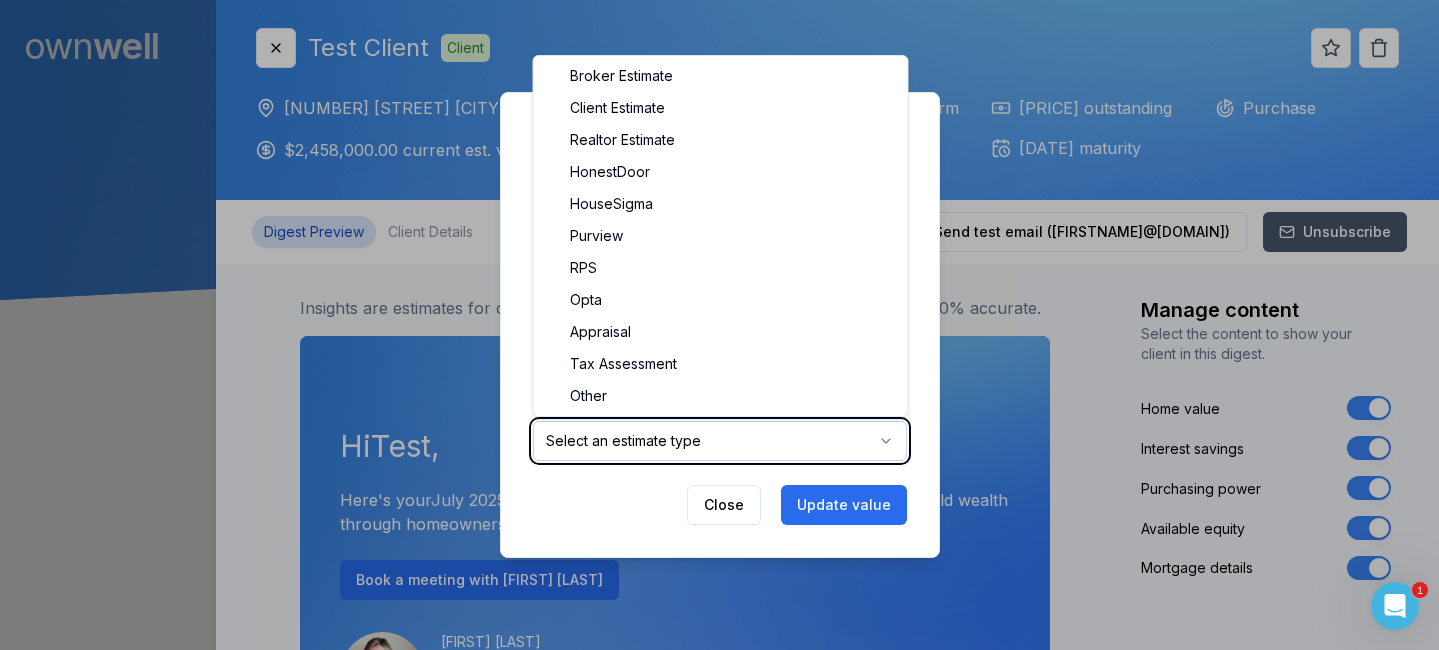 click on "Ownwell's platform is not optimized for mobile at this time.   For the best experience, please use a   desktop or laptop  to manage your account.   Note:  The   personalized homeownership reports   you generate for clients   are fully mobile-friendly   and can be easily viewed on any device. own well Dashboard Landing Page Adopt My Mortgage 26  of  200  clients used Purchase additional client capacity 1 1500000 Close Test   Client Client 2601 W Broadway Street Vancouver, BC, V6K 2G2 $2,458,000.00   current est. value 25% 1.79%   fixed ,   5  year term $3,970.91   monthly   $814,402.36   outstanding December 1, 2025   maturity Purchase Digest Preview Client Details Send test email ( julie@ownwell.ca ) Unsubscribe Insights are estimates for client engagement purposes and are not intended to be 100% accurate. own well Hi  Test , Here's your  July 2025  home report for   2601 W Broadway Street  to help you build wealth through homeownership. Contact me if you have any questions! Book a meeting with Julie Edwards" at bounding box center [719, 150] 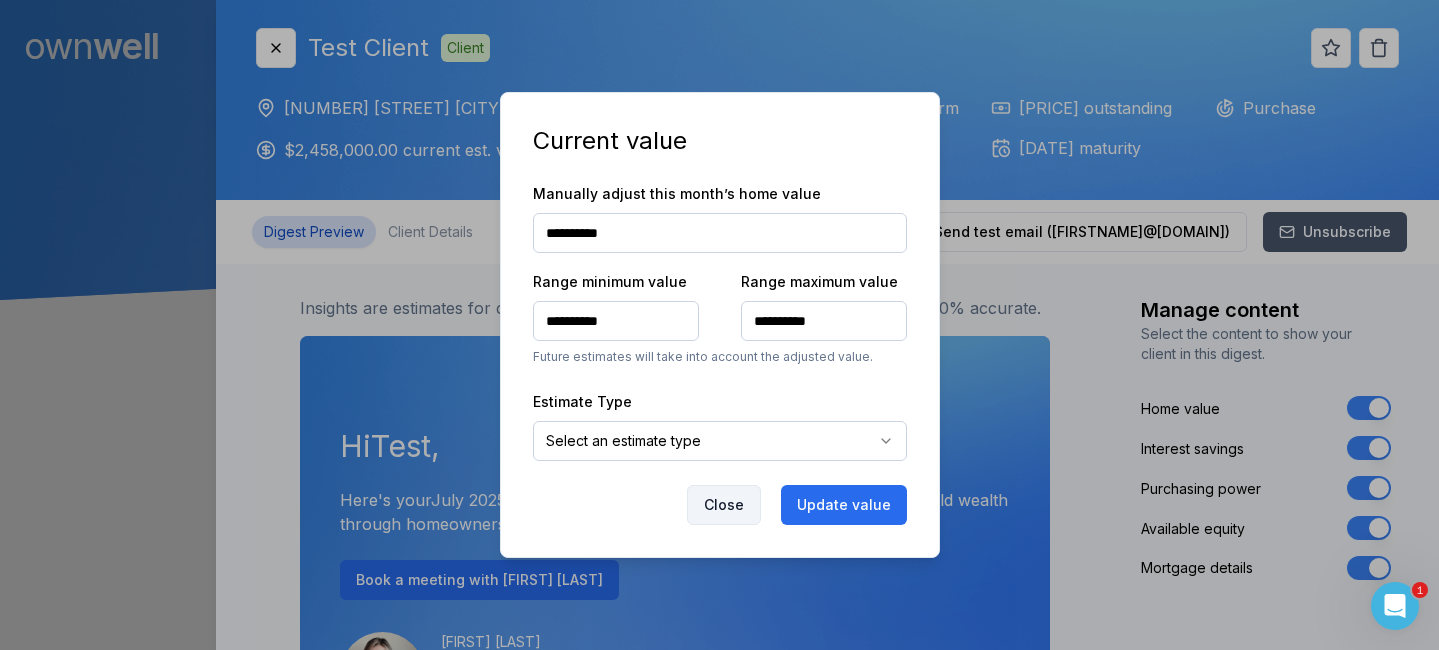 click on "Close" at bounding box center [724, 505] 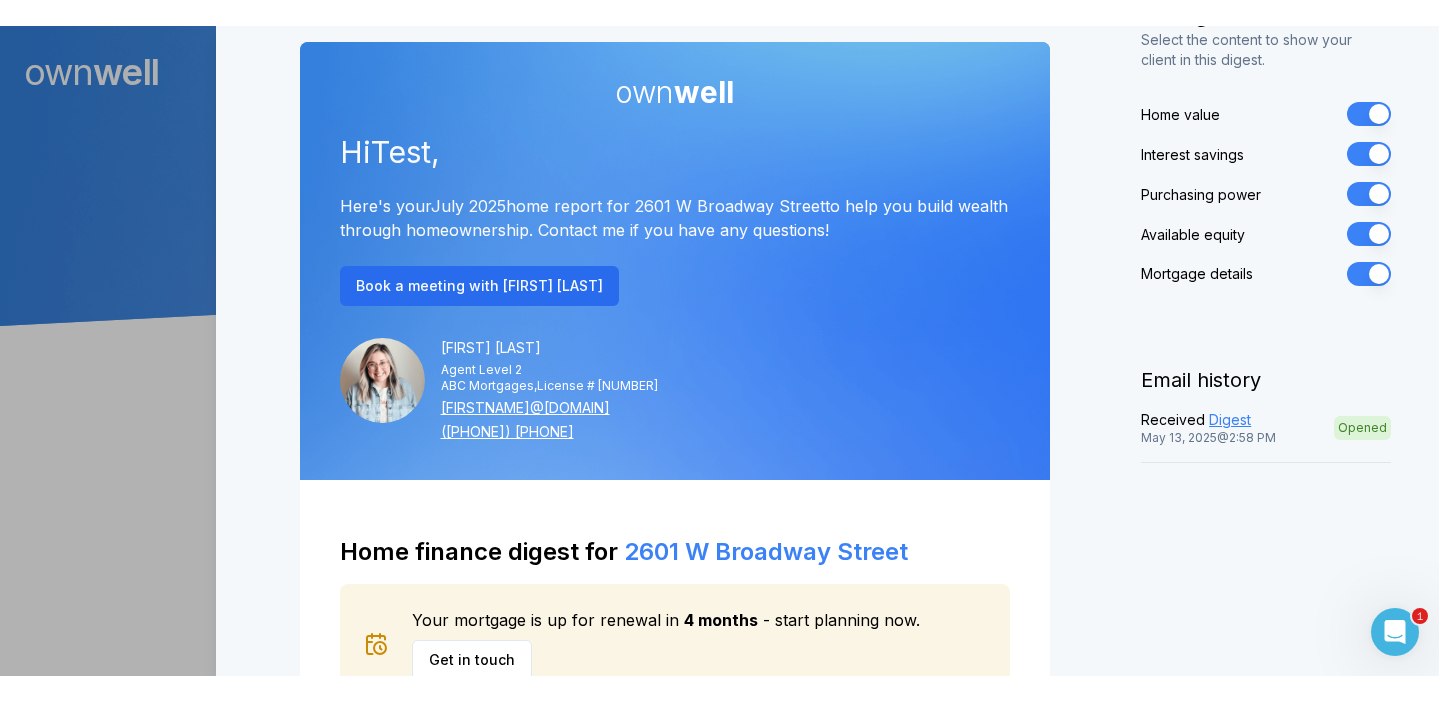 scroll, scrollTop: 316, scrollLeft: 0, axis: vertical 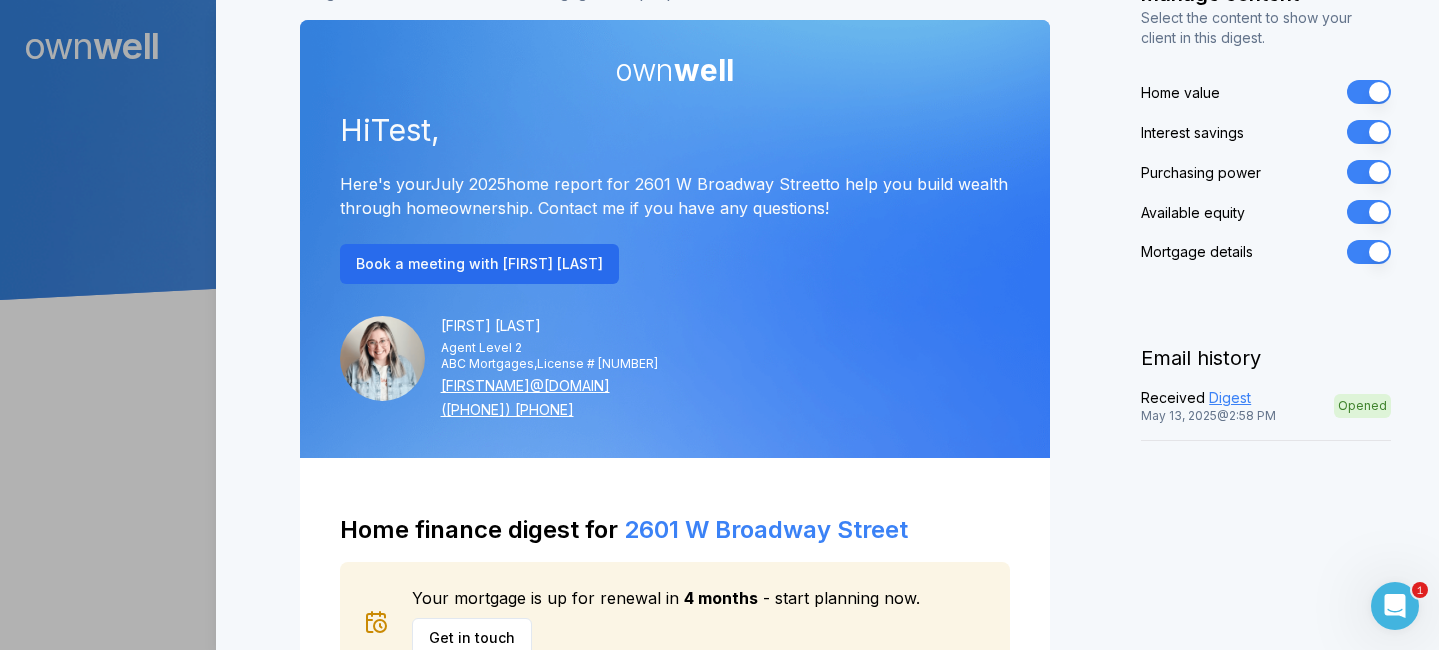 click at bounding box center (719, 325) 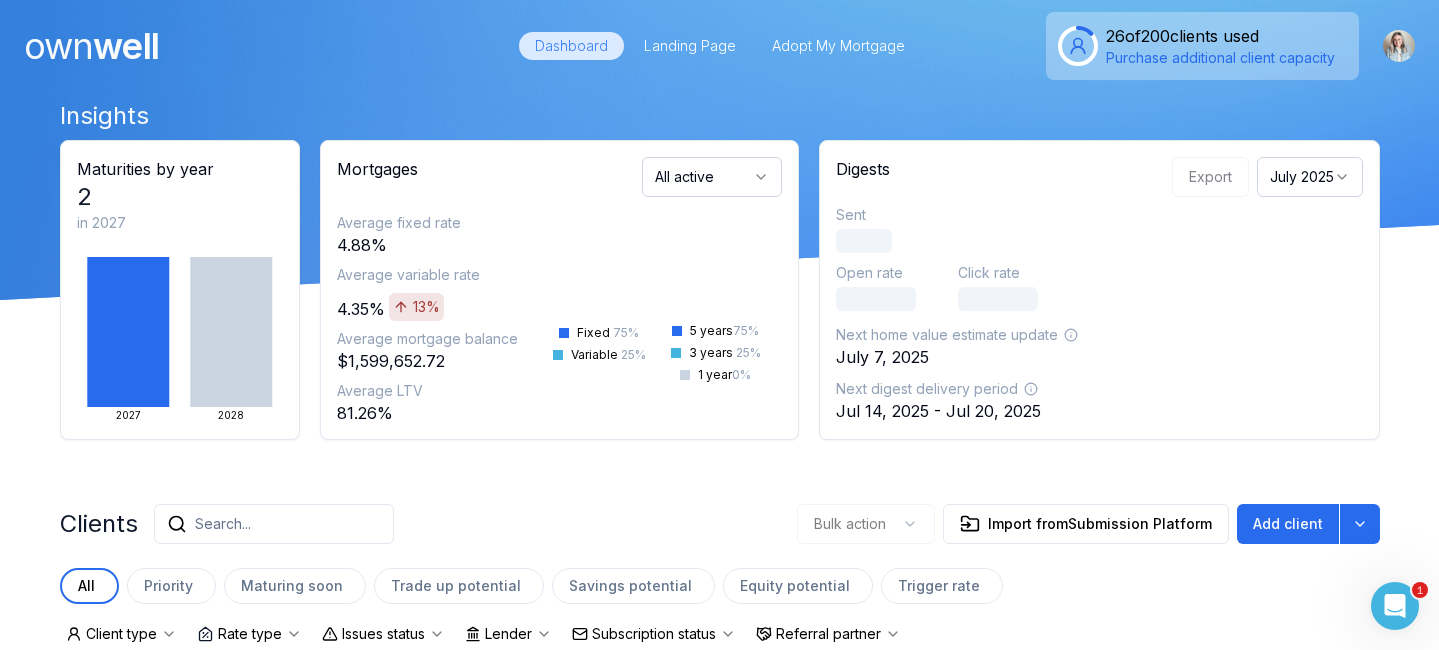 click 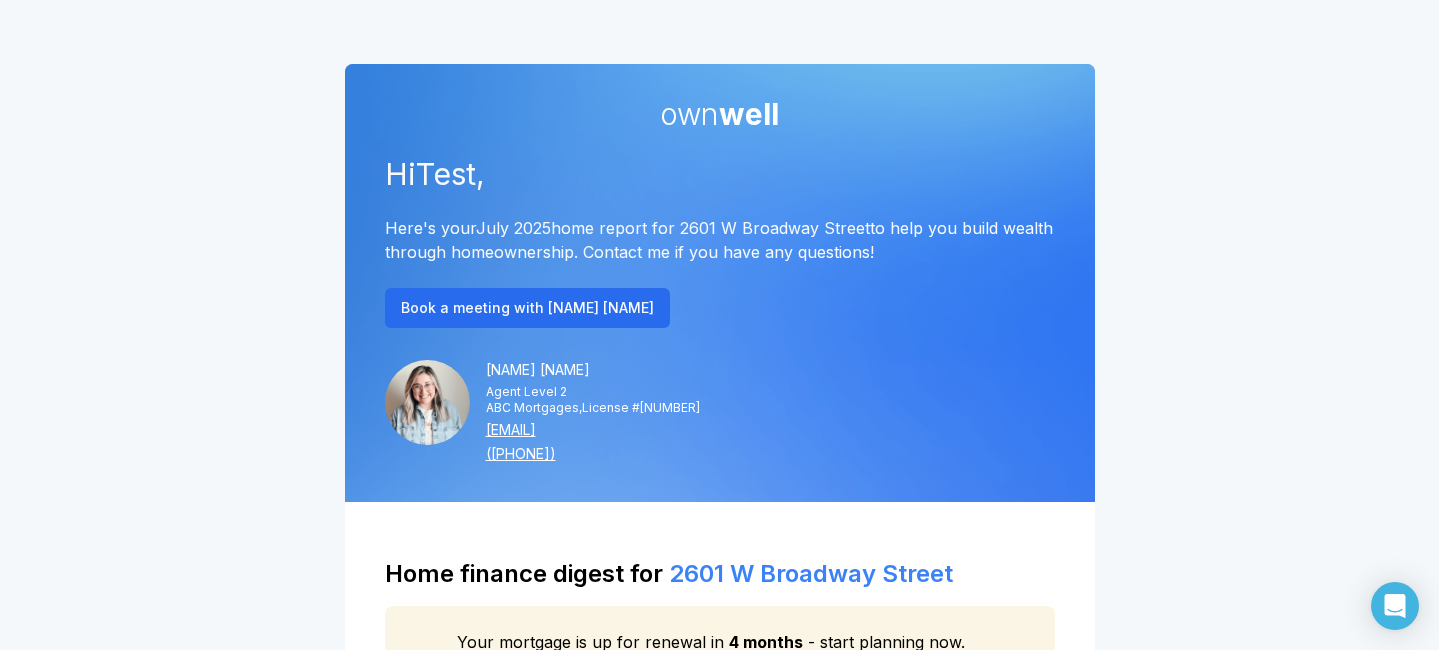 scroll, scrollTop: 0, scrollLeft: 0, axis: both 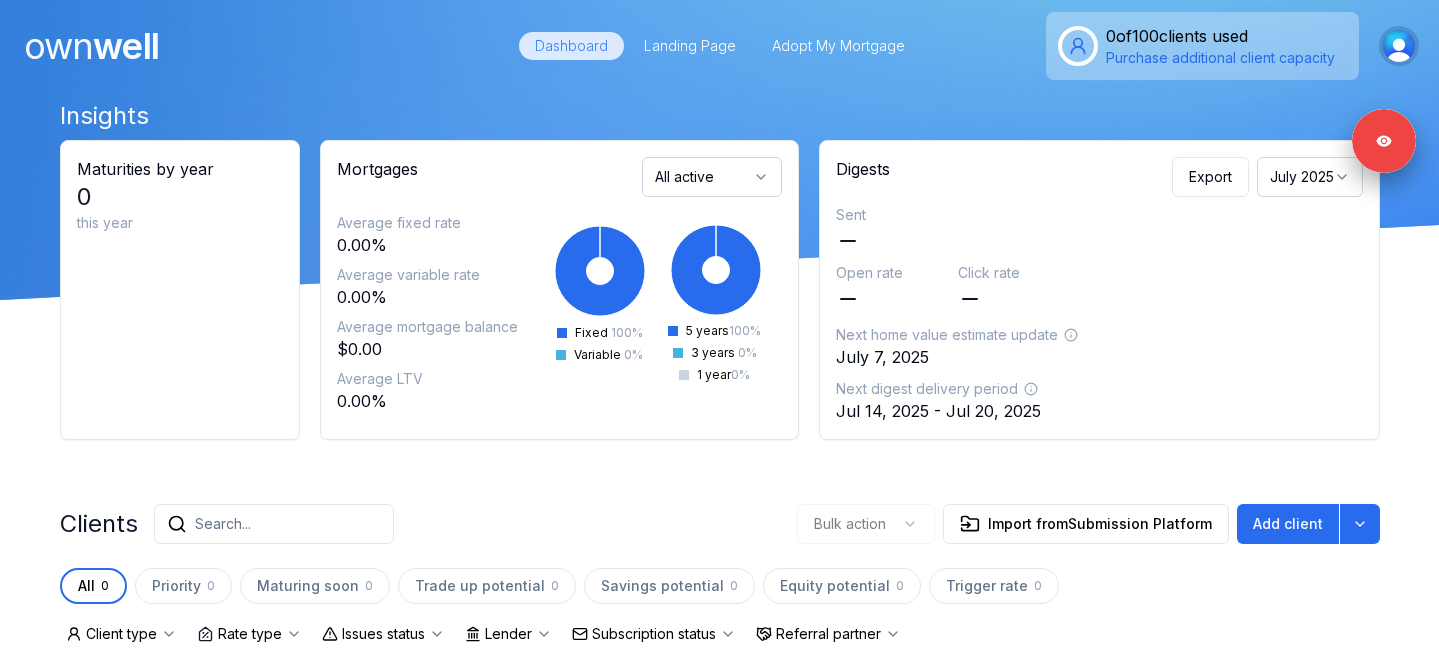 click at bounding box center [1399, 46] 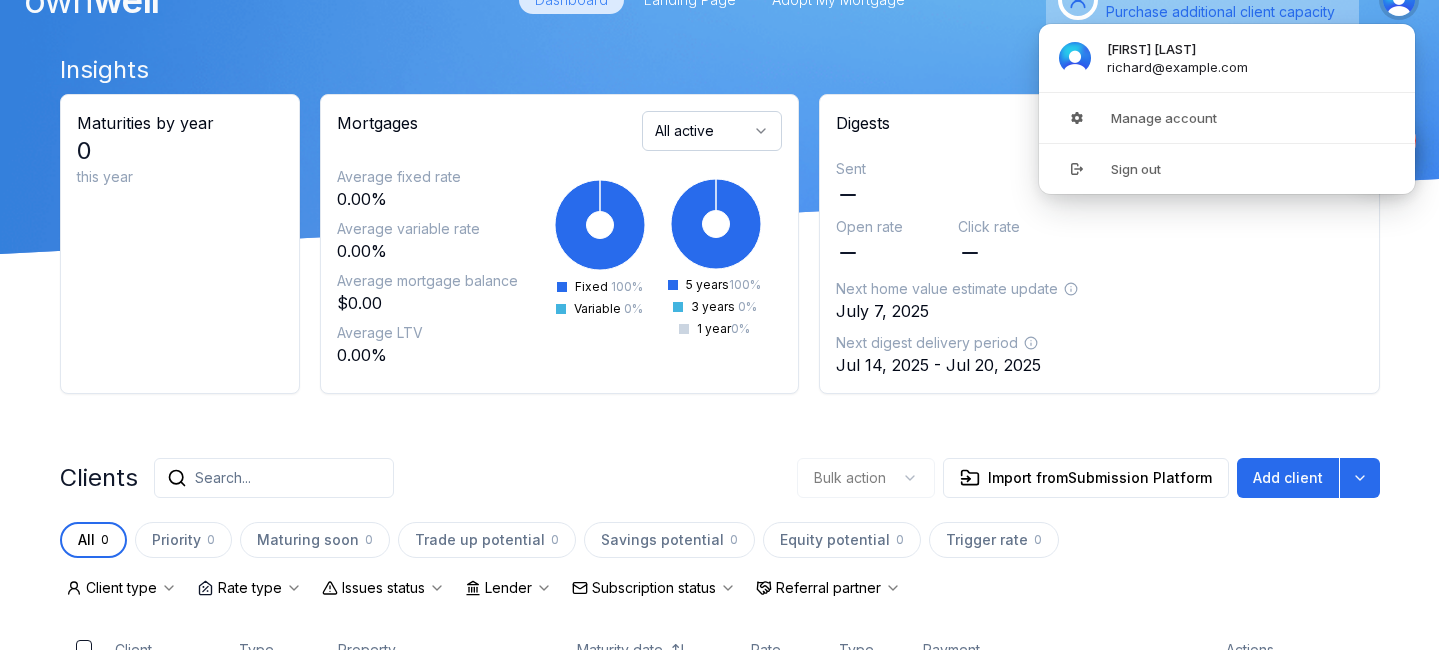 scroll, scrollTop: 72, scrollLeft: 0, axis: vertical 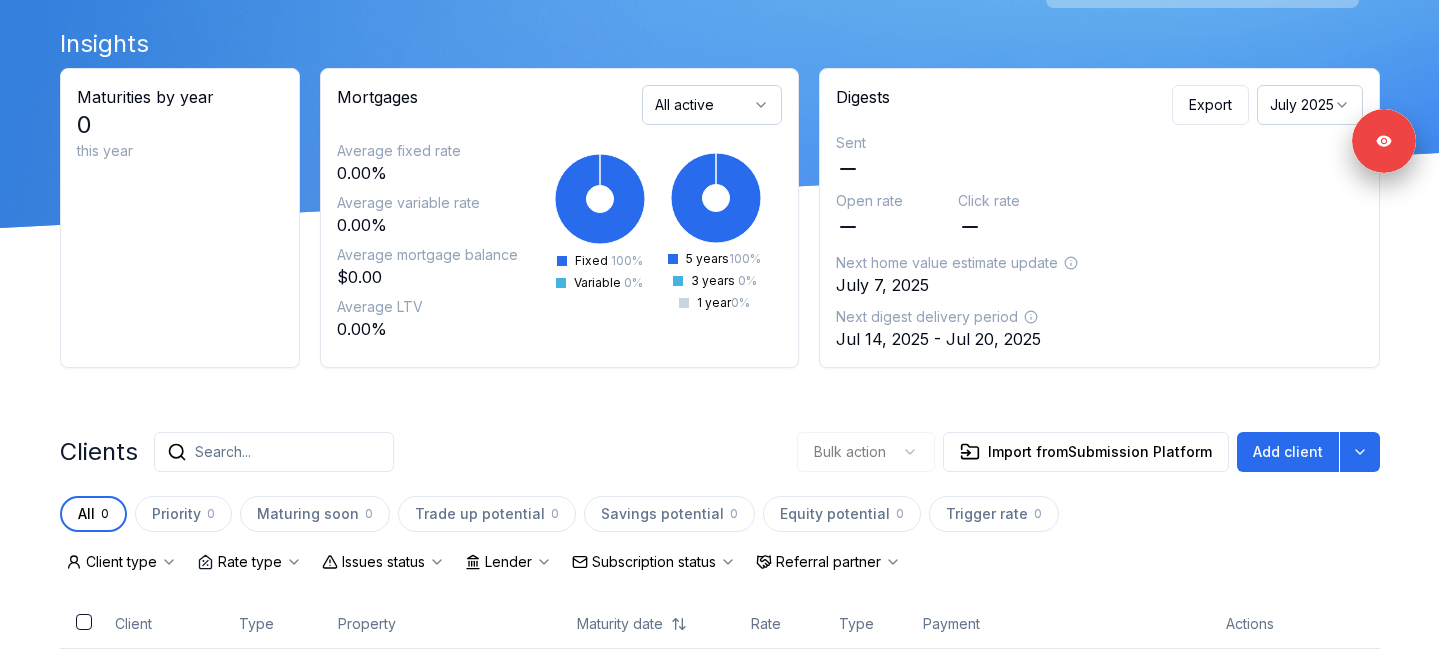 click on "Insights" at bounding box center (720, 44) 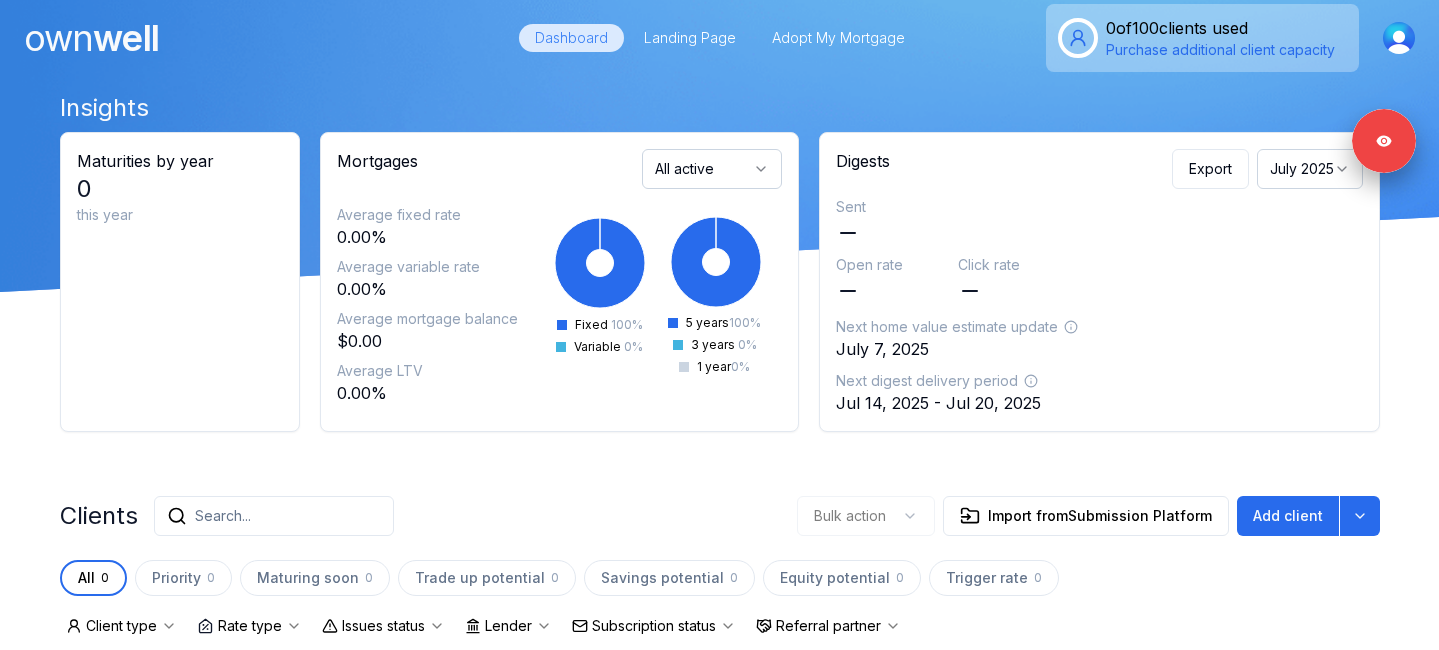 scroll, scrollTop: 2, scrollLeft: 0, axis: vertical 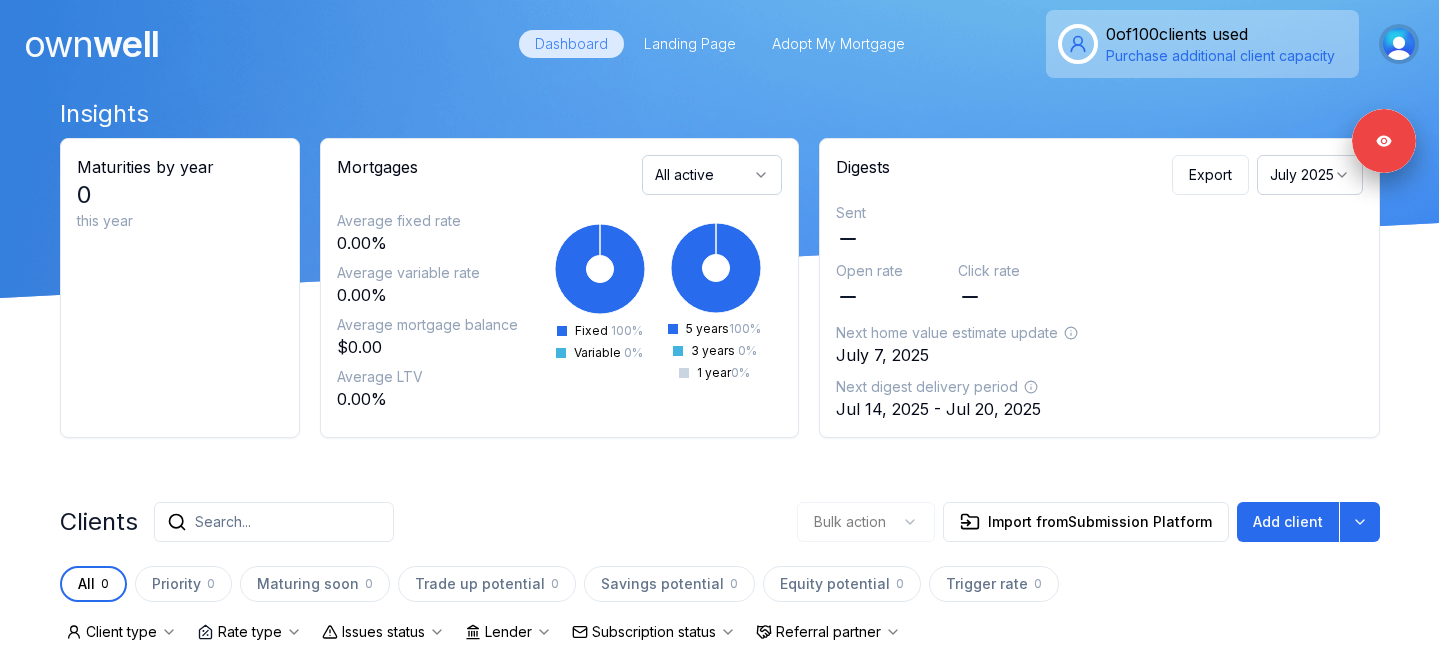 click at bounding box center [1399, 44] 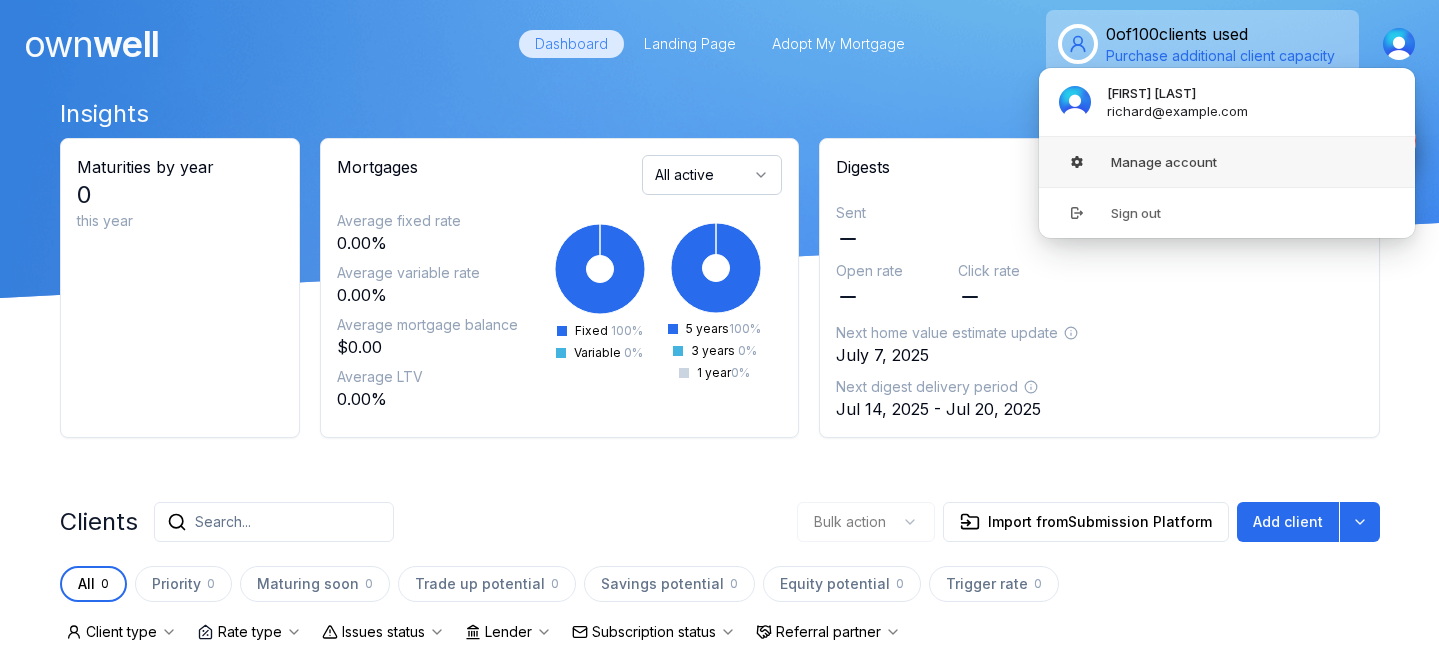click on "Manage account" at bounding box center [1227, 162] 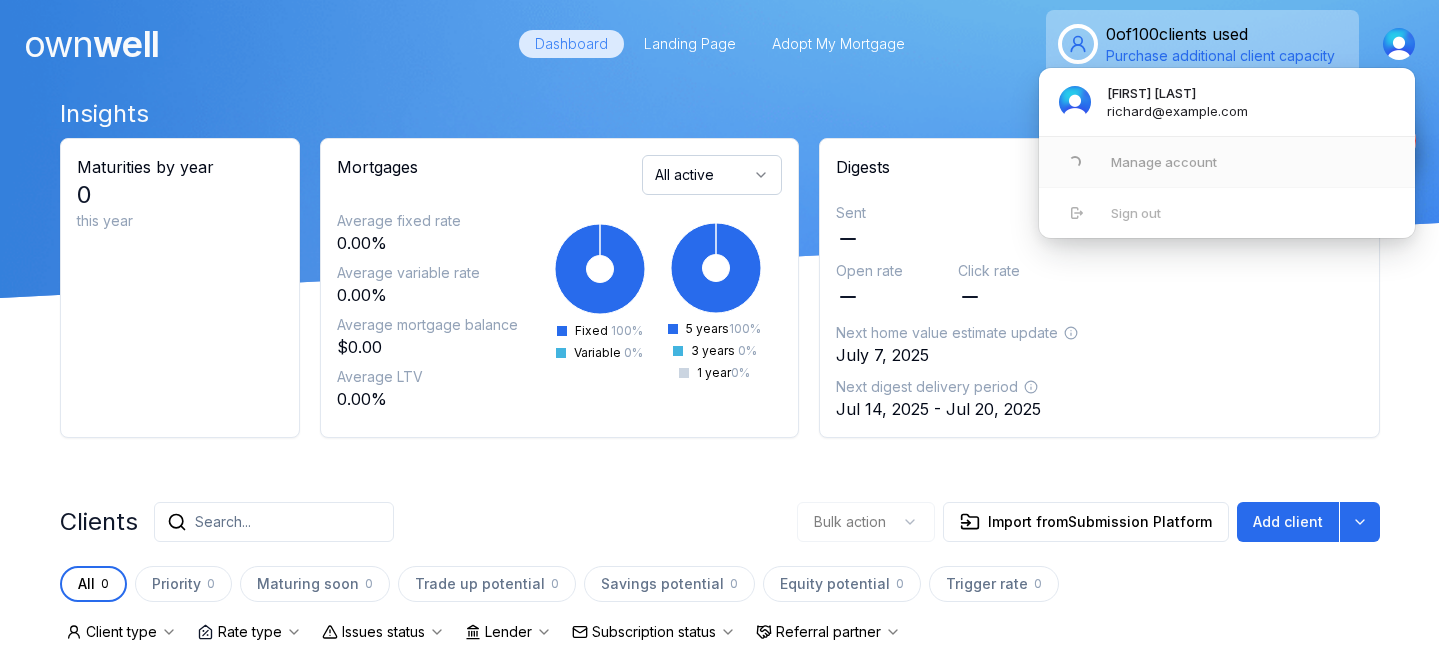 scroll, scrollTop: 0, scrollLeft: 0, axis: both 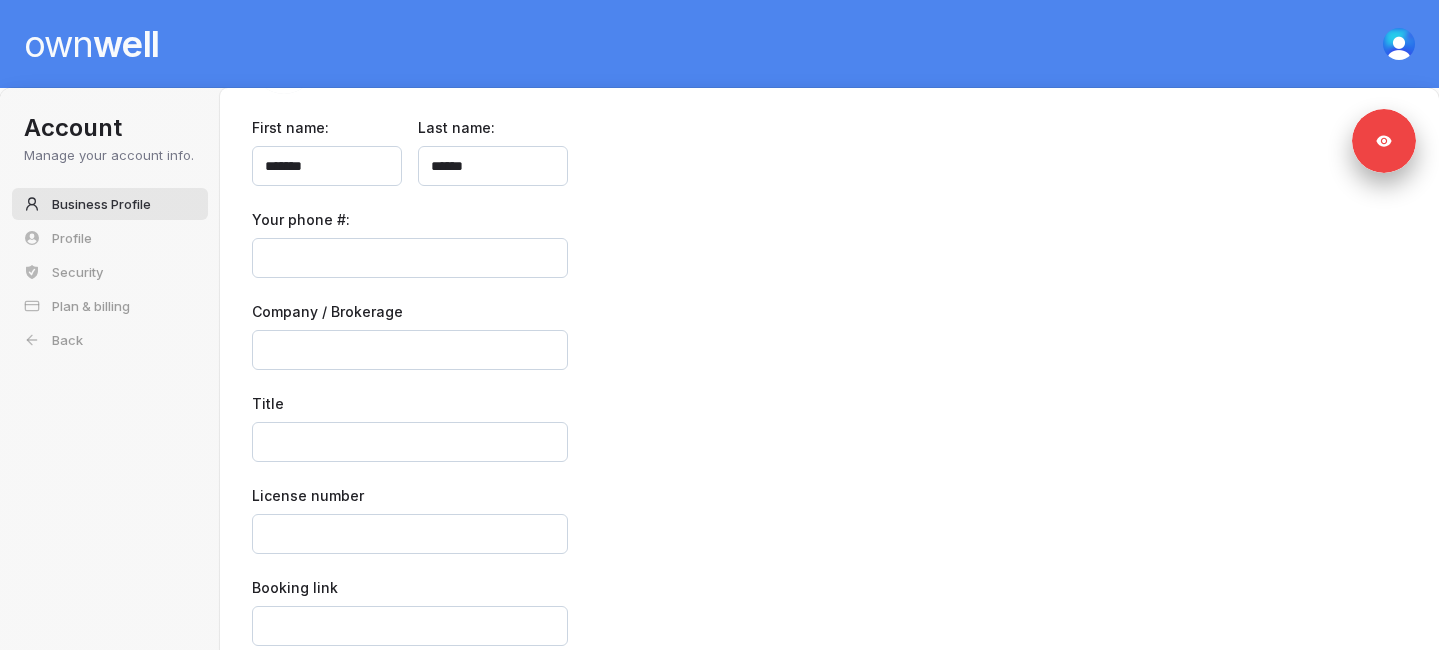 click on "Your phone #:" at bounding box center (410, 258) 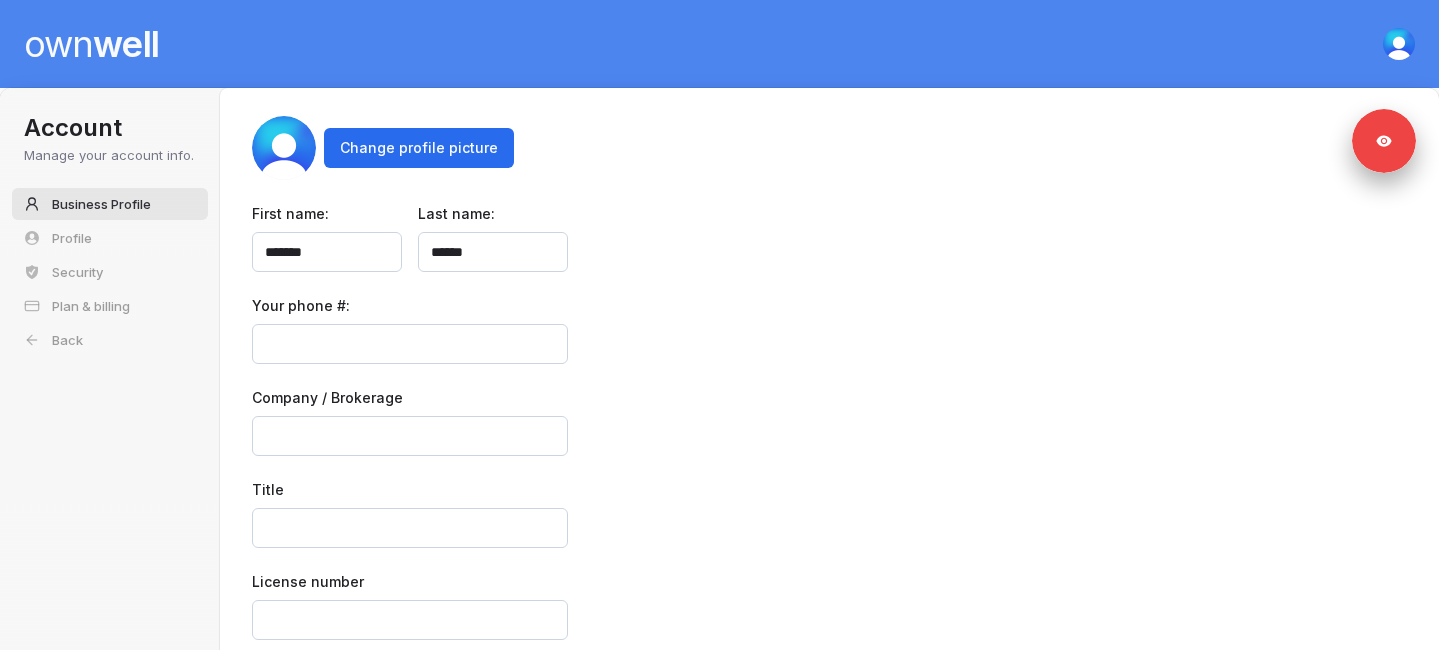 click on "own well" at bounding box center (91, 44) 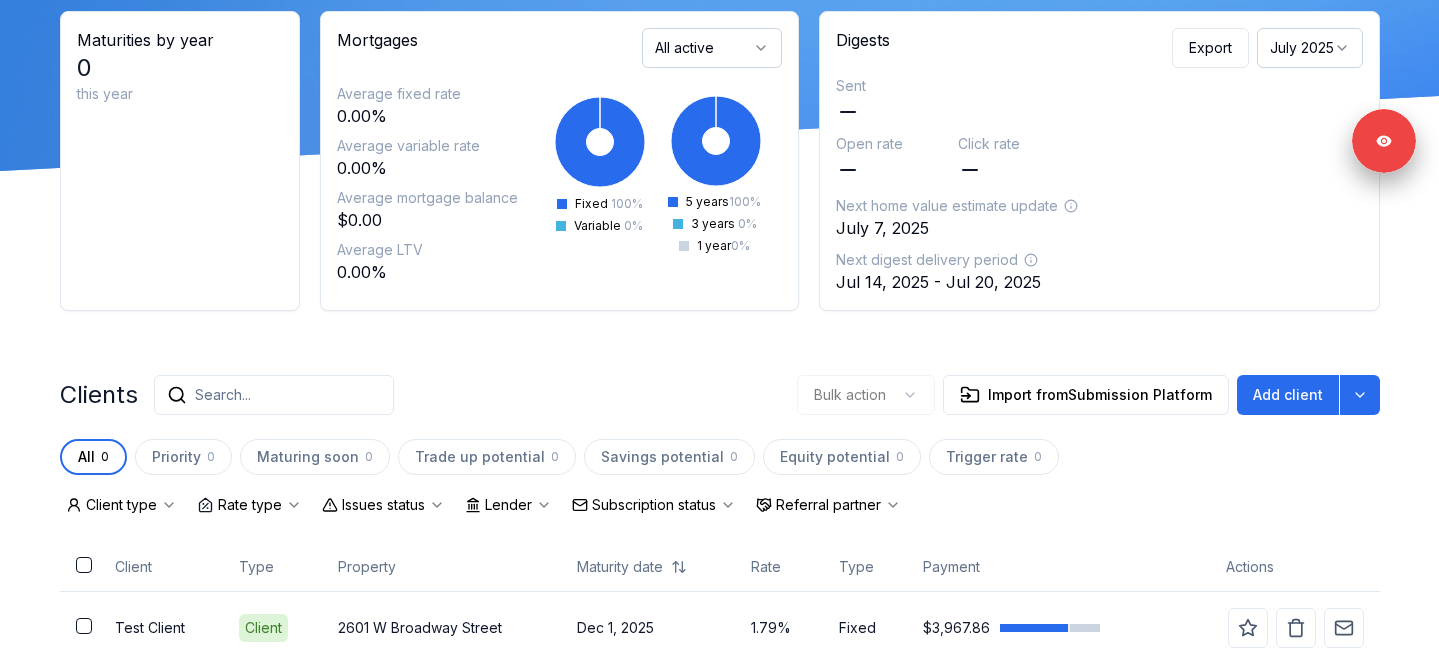 scroll, scrollTop: 295, scrollLeft: 0, axis: vertical 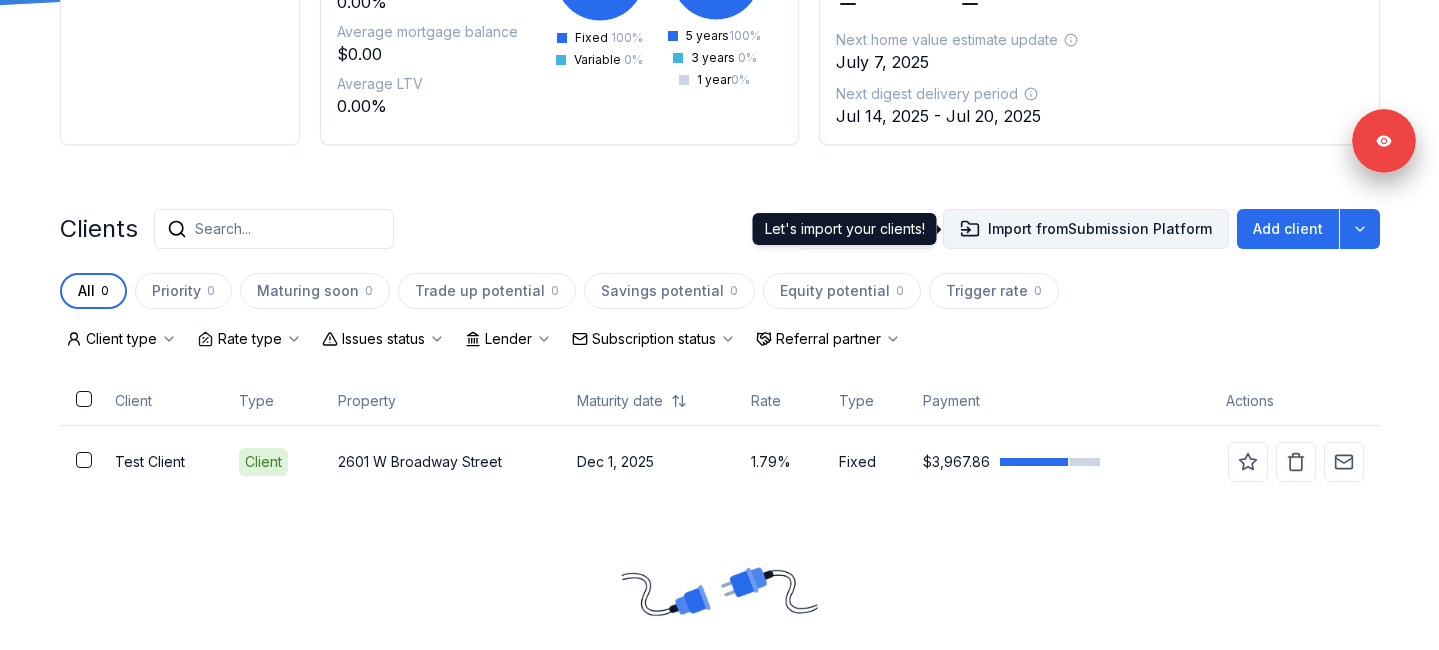 click on "Import from  Submission Platform" at bounding box center [1086, 229] 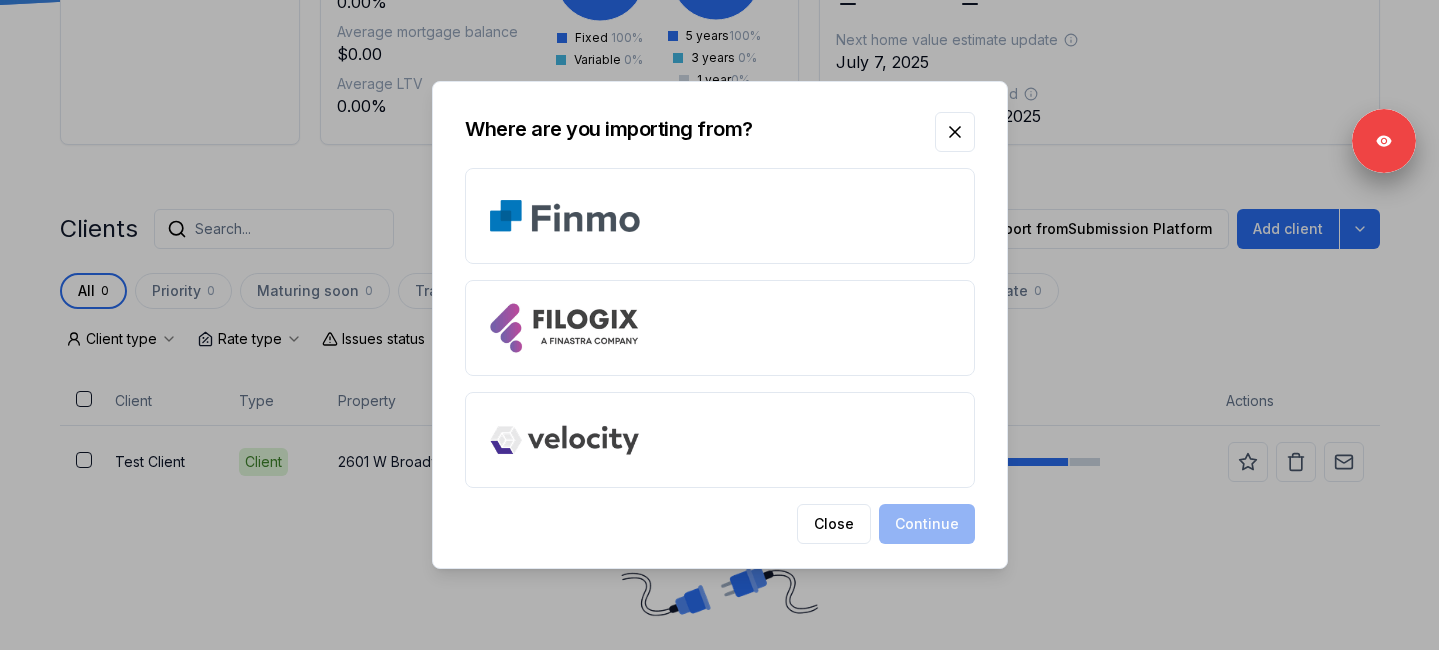 click at bounding box center [720, 440] 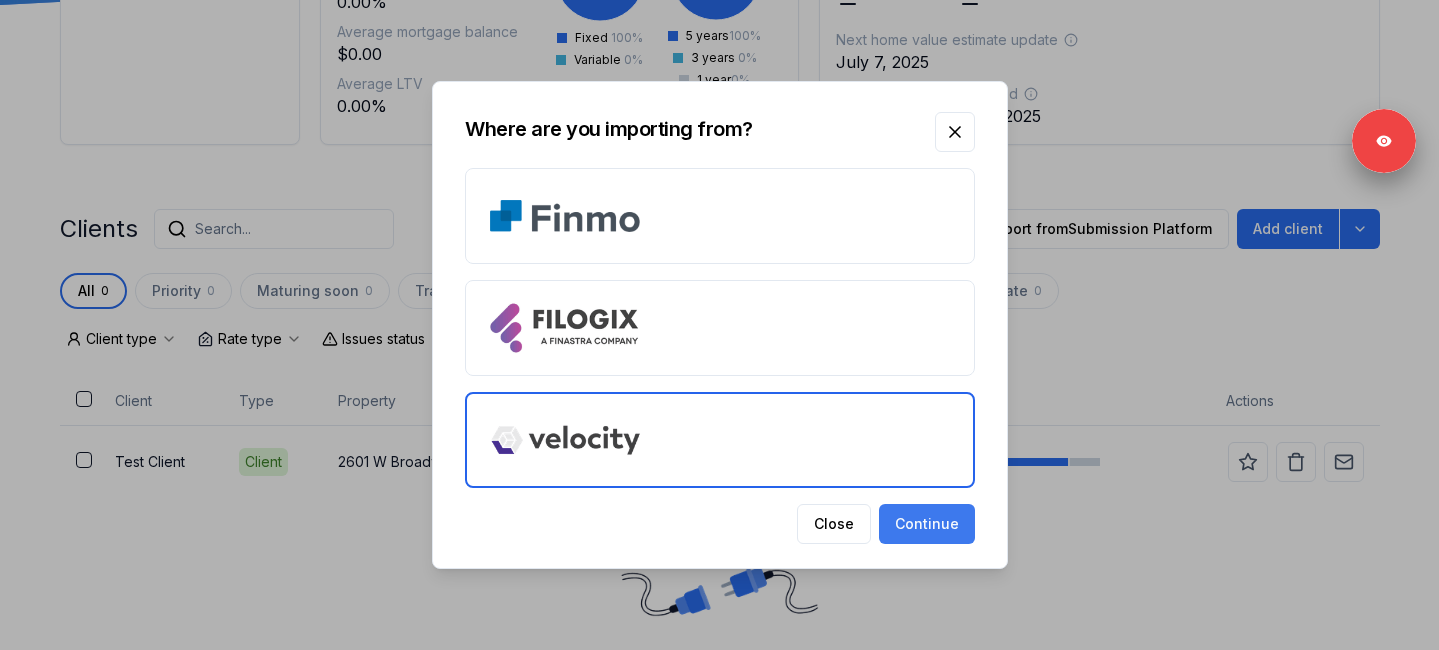 click on "Continue" at bounding box center (927, 524) 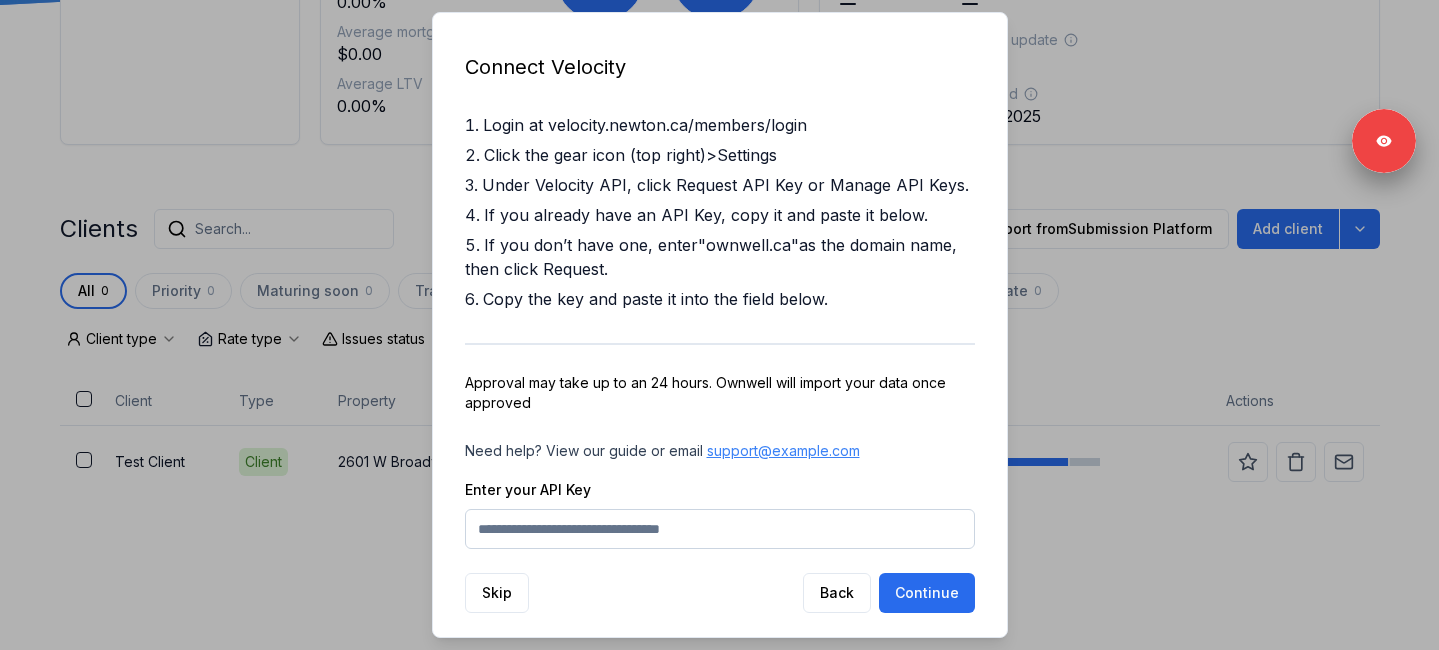 click on "Enter your API Key" at bounding box center (720, 529) 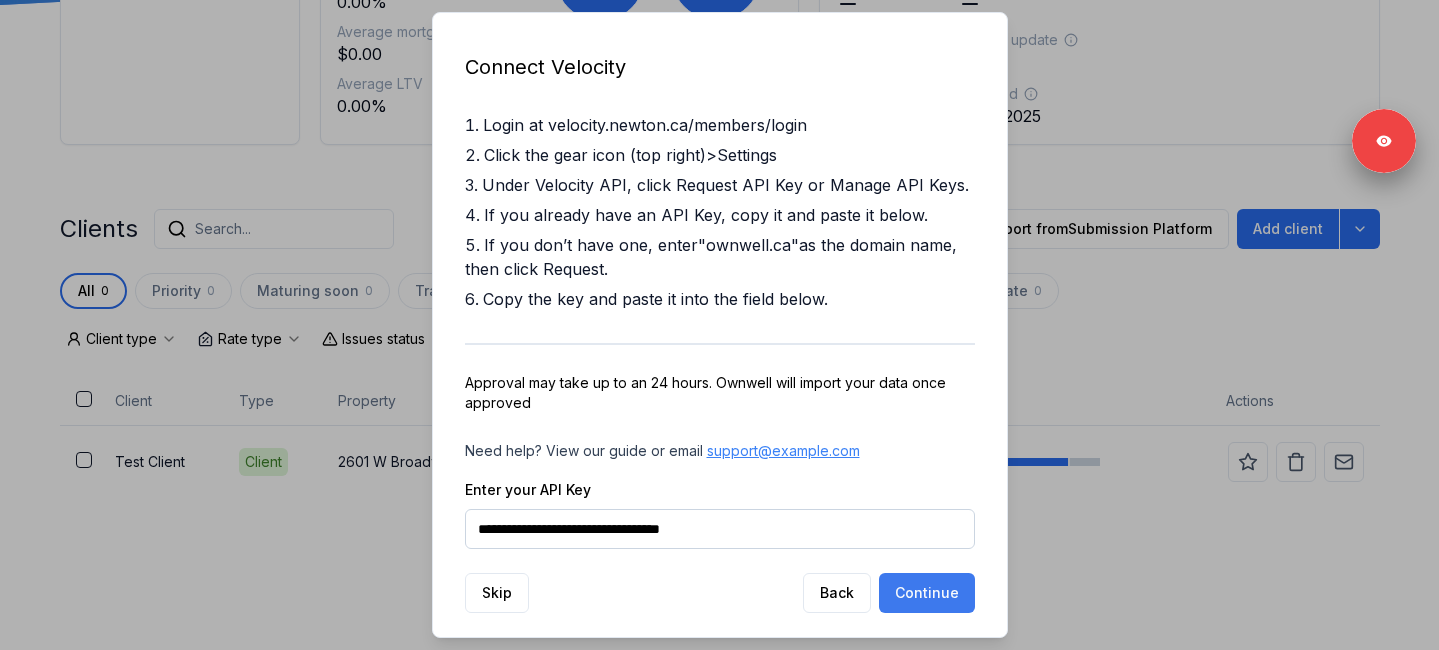 type on "**********" 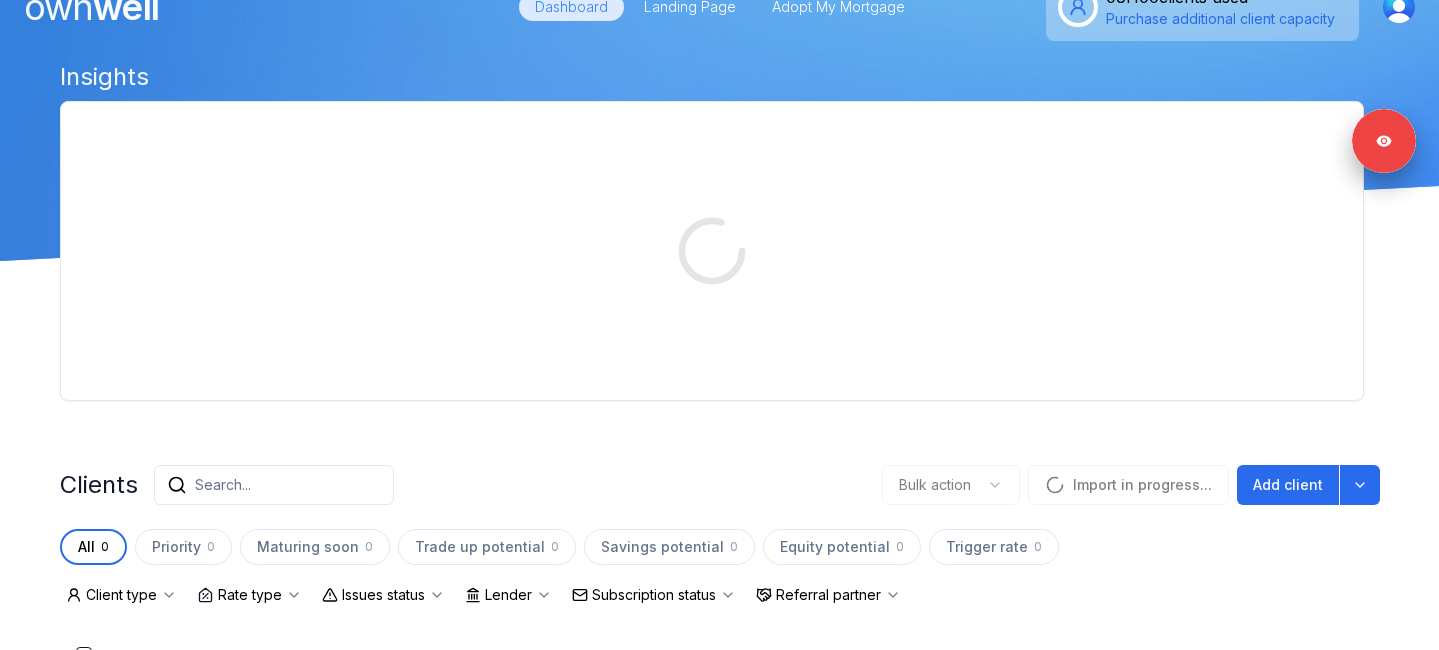 scroll, scrollTop: 0, scrollLeft: 0, axis: both 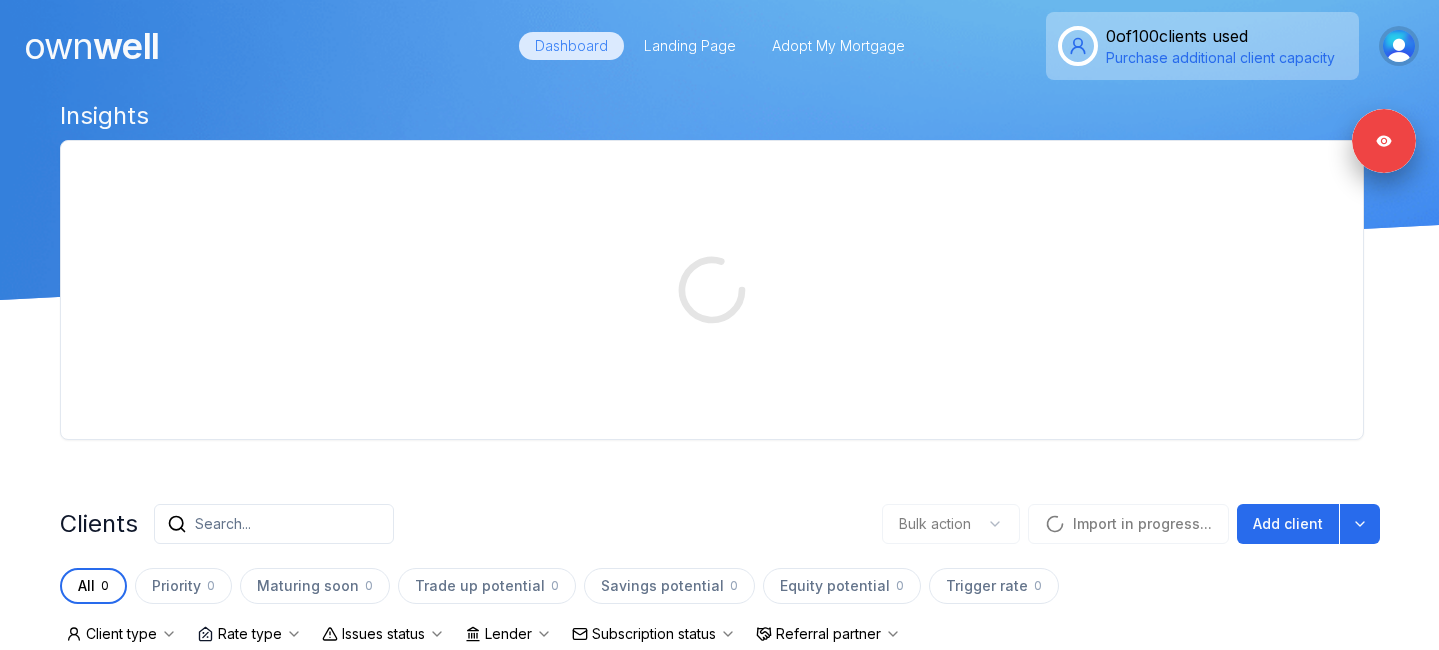 click at bounding box center [1399, 46] 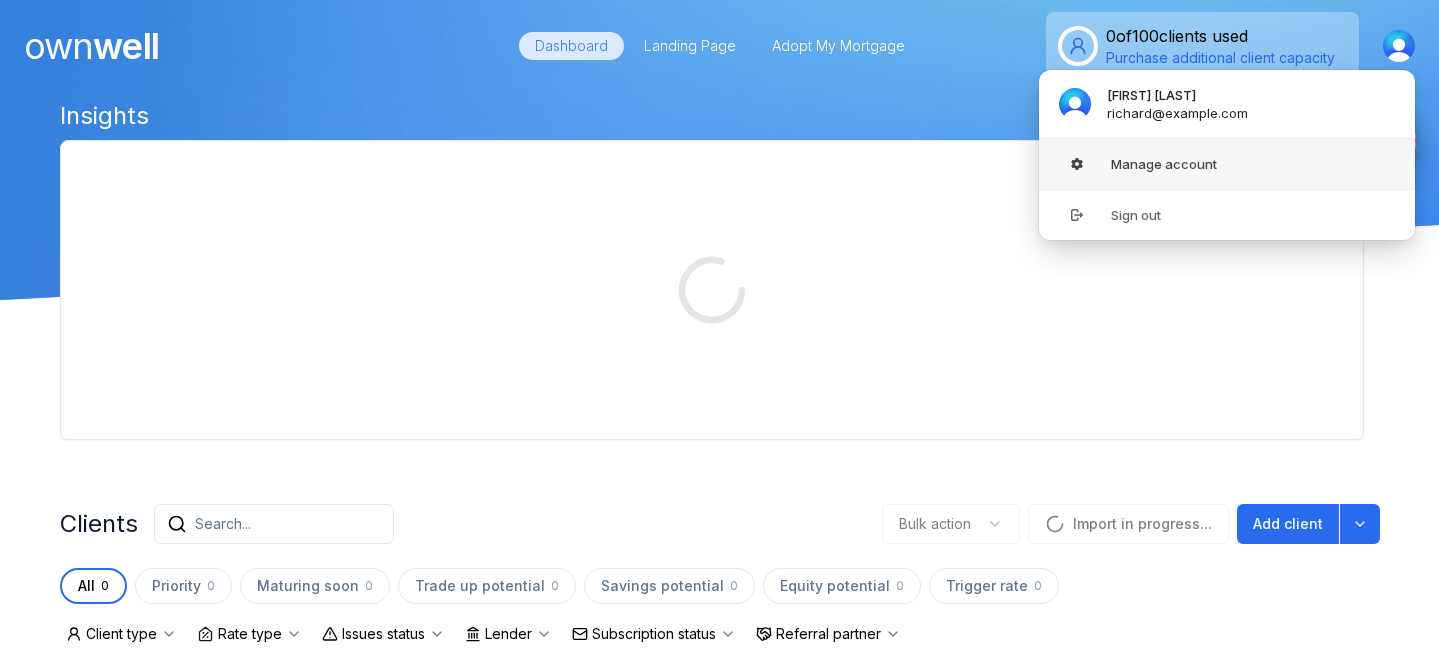 click on "Manage account" at bounding box center [1227, 164] 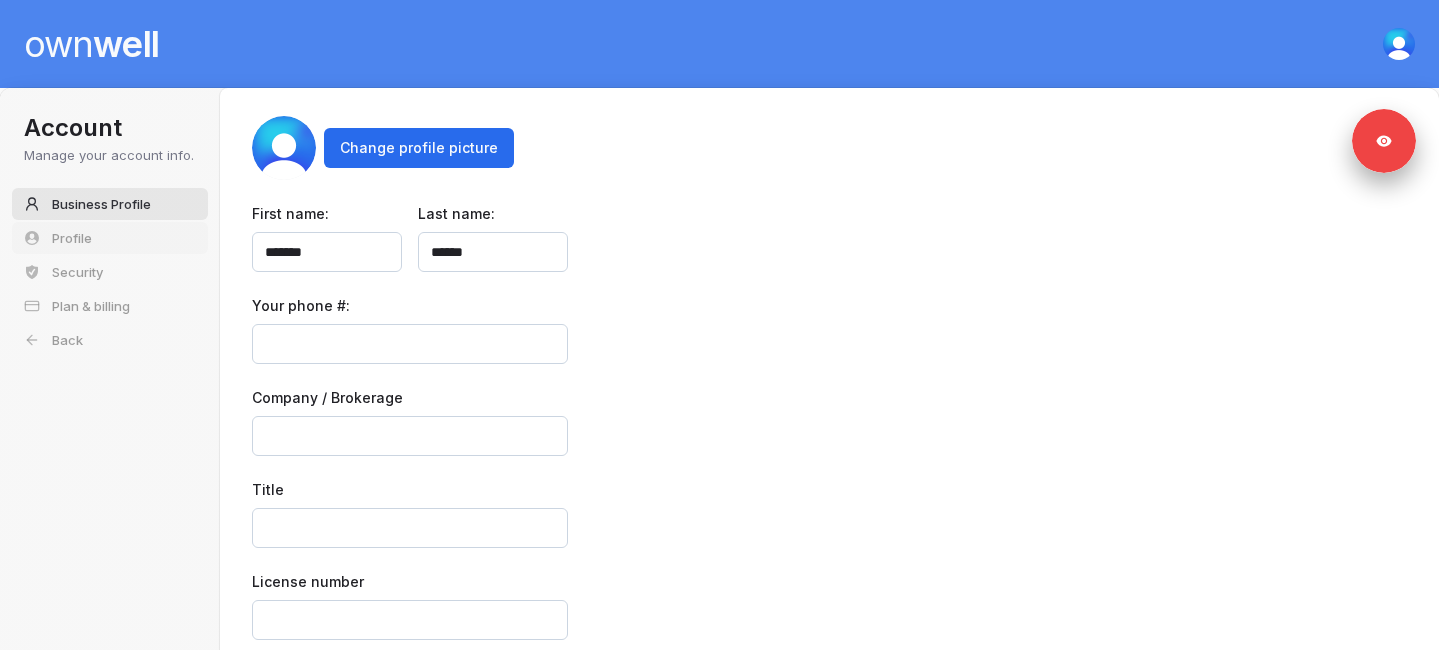 click on "Profile" at bounding box center (110, 238) 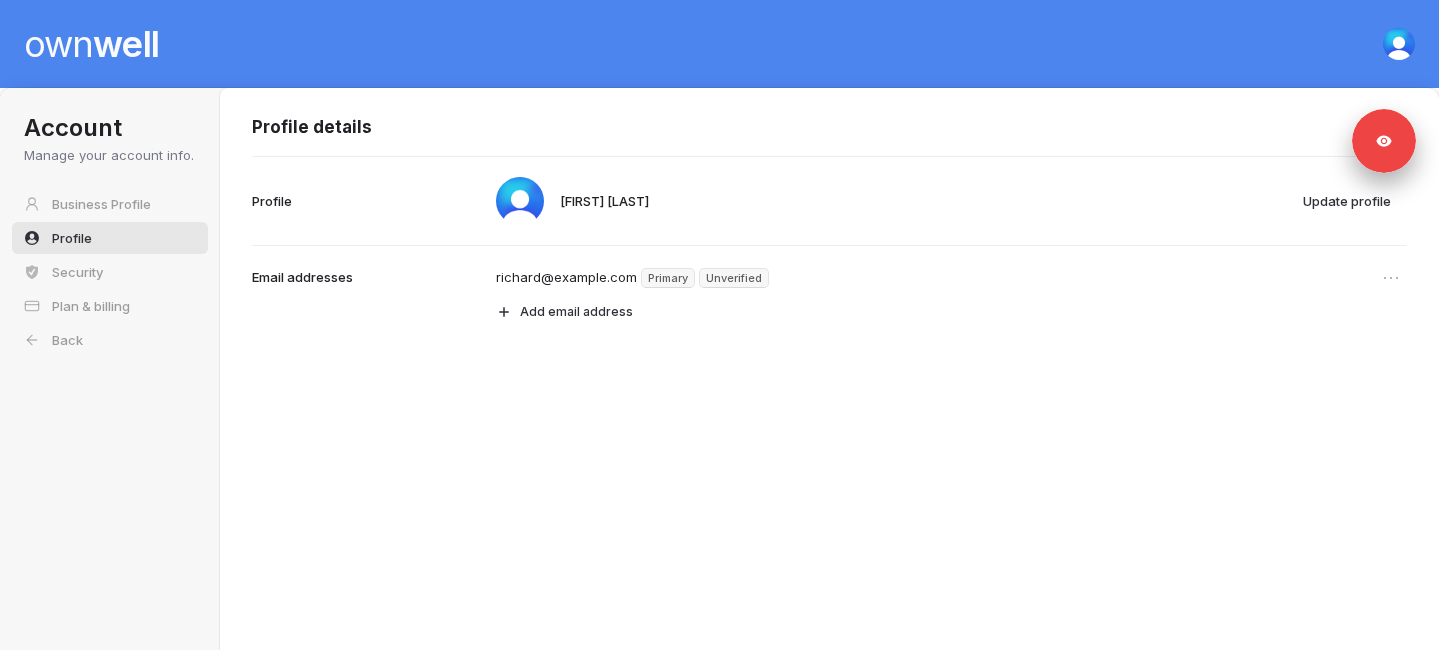 click on "own well" at bounding box center (91, 44) 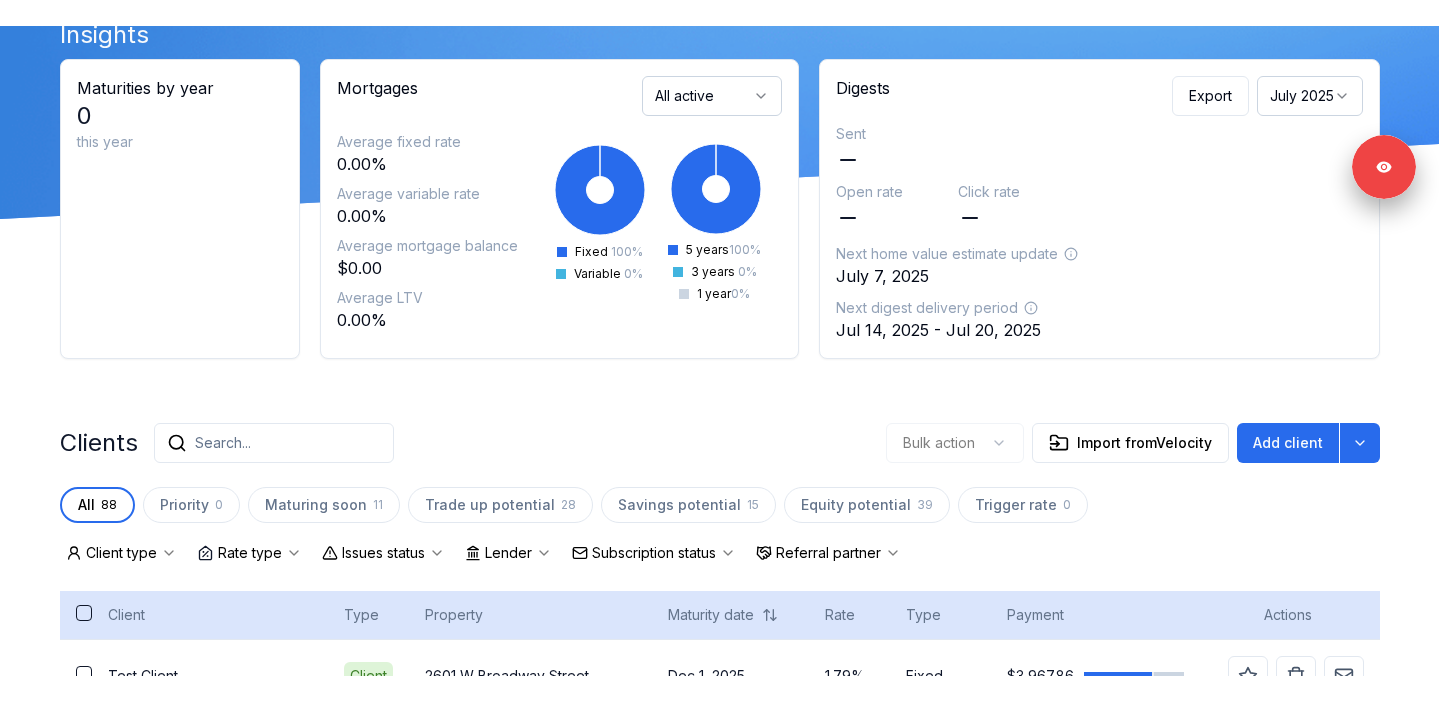 scroll, scrollTop: 96, scrollLeft: 0, axis: vertical 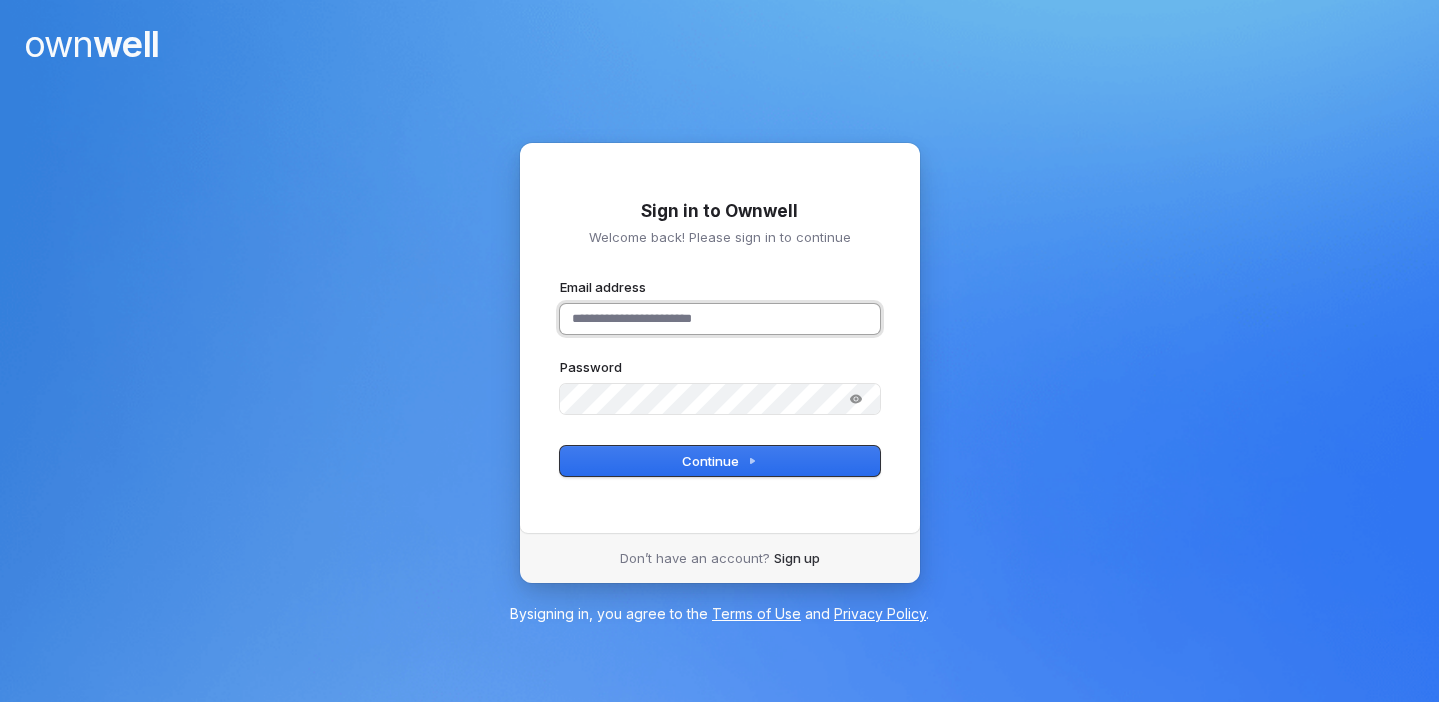 type 